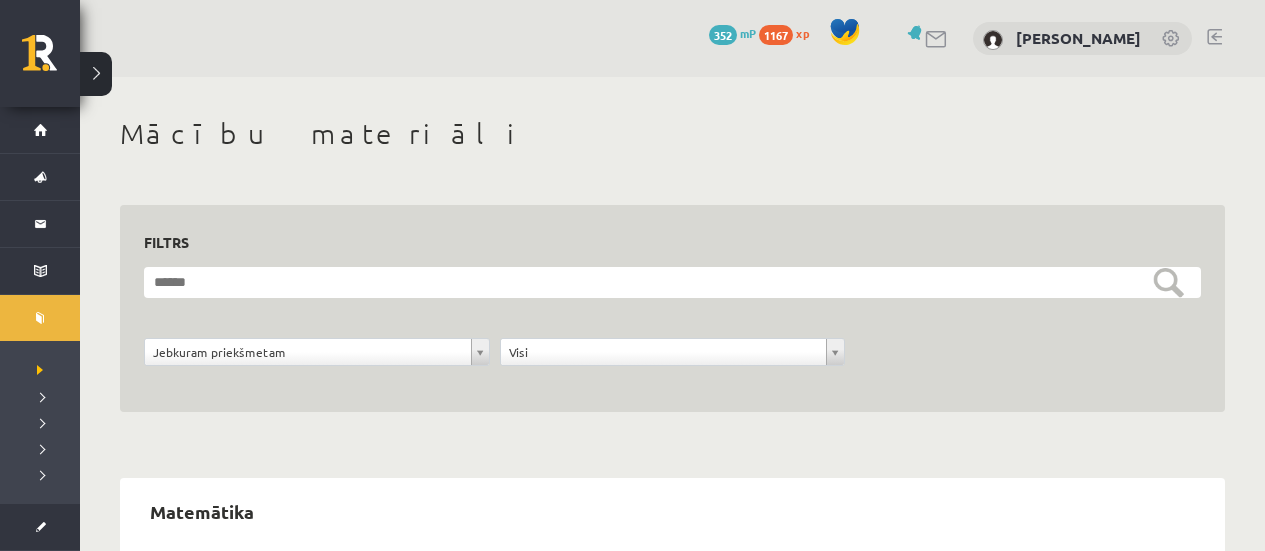scroll, scrollTop: 0, scrollLeft: 0, axis: both 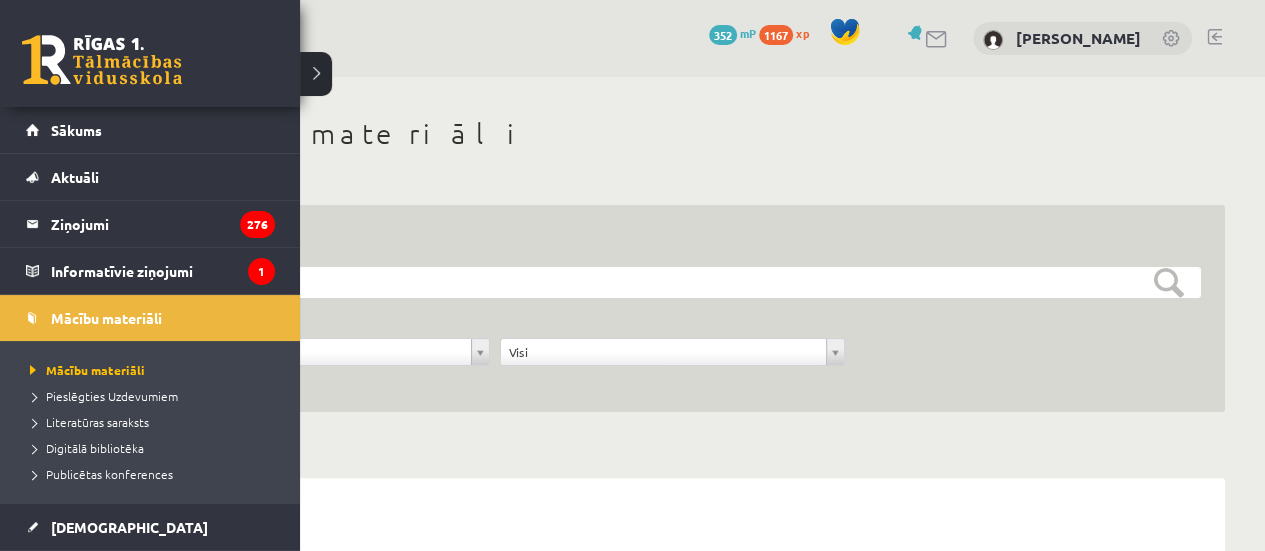 click on "0
Dāvanas
352
mP
1167
xp" at bounding box center [150, 53] 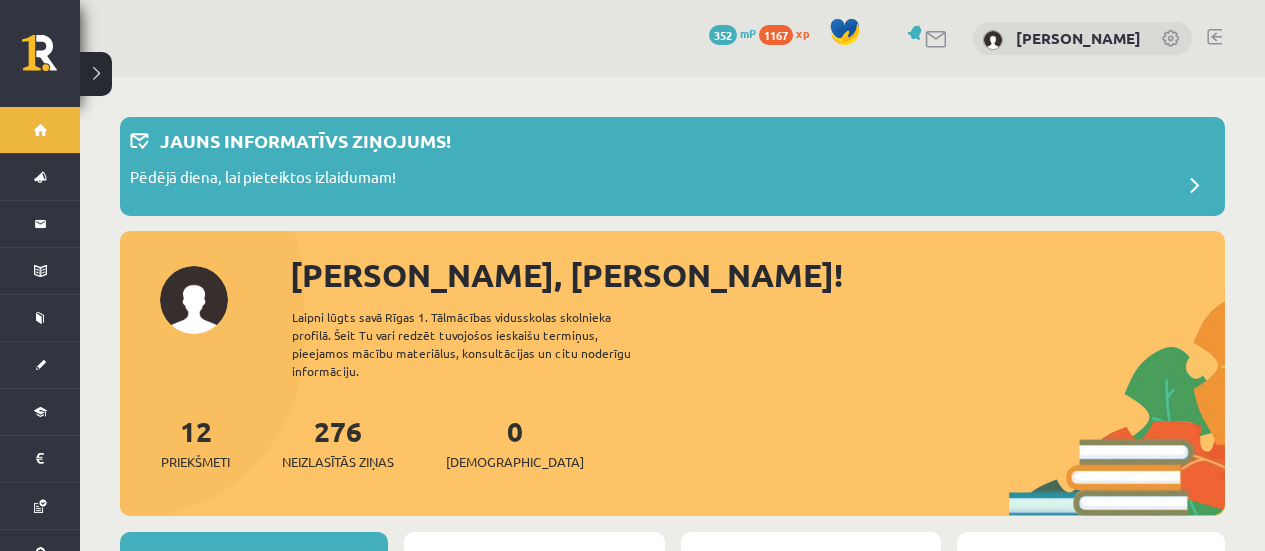 scroll, scrollTop: 0, scrollLeft: 0, axis: both 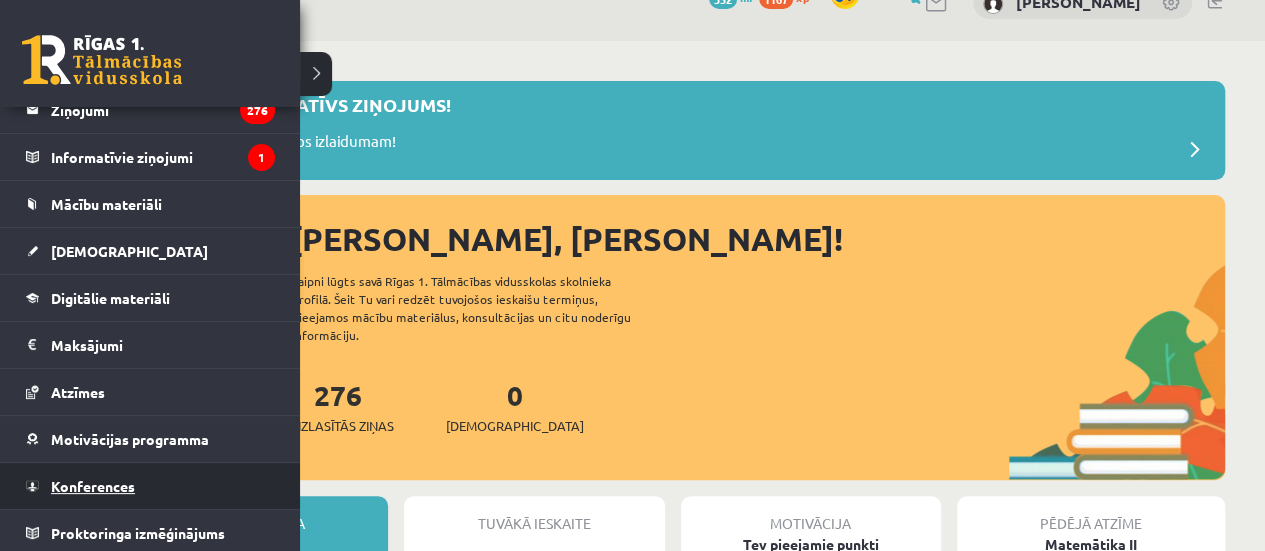 click on "Konferences" at bounding box center (150, 486) 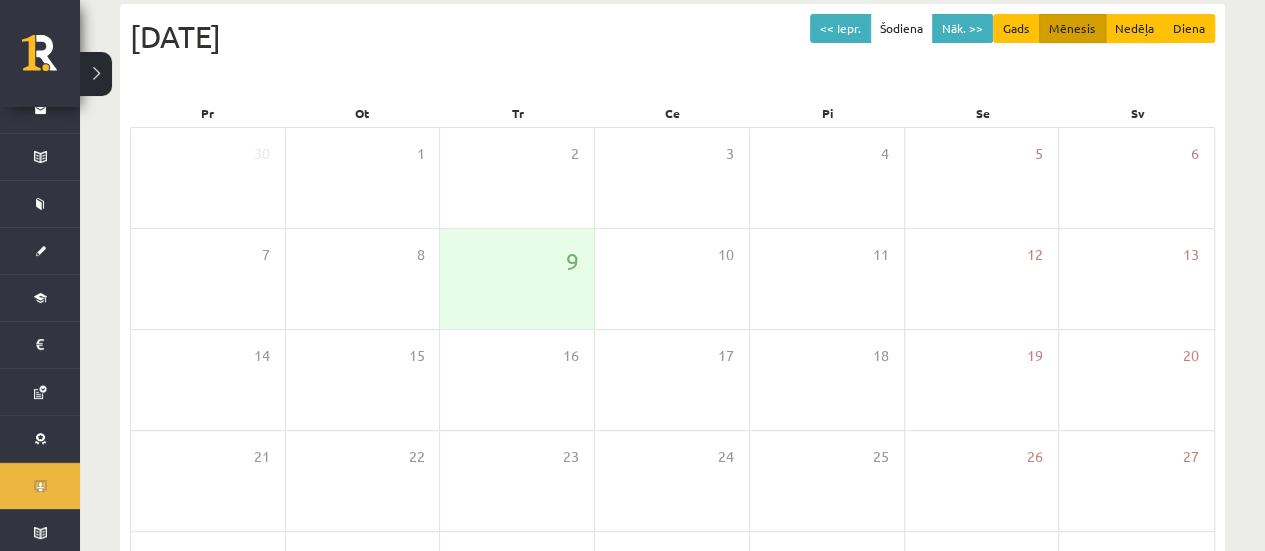 scroll, scrollTop: 192, scrollLeft: 0, axis: vertical 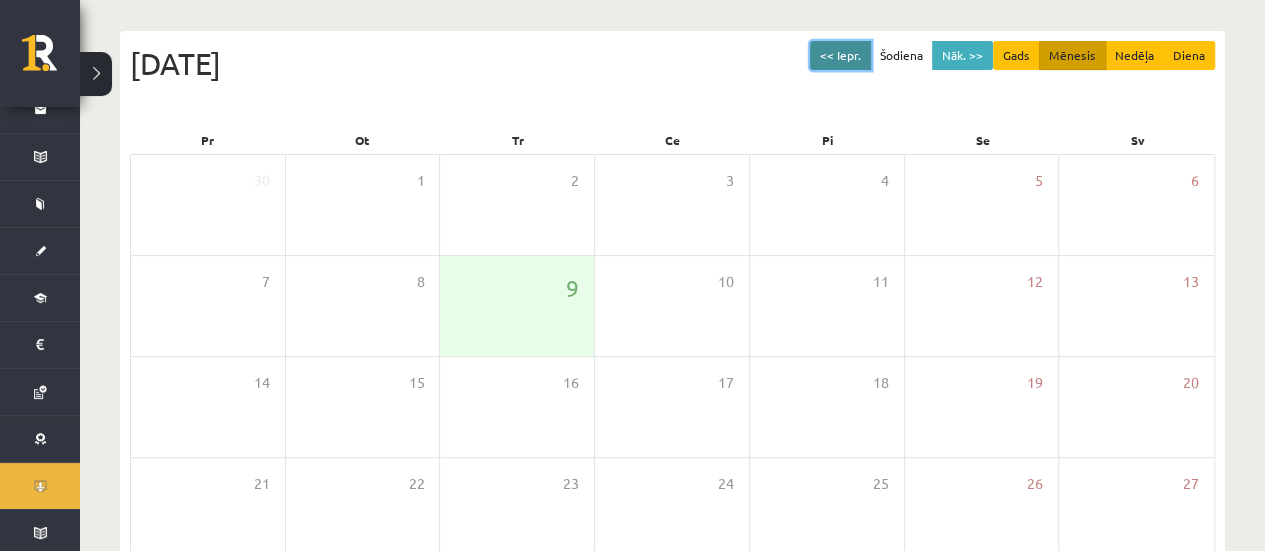 click on "<< Iepr." at bounding box center (840, 55) 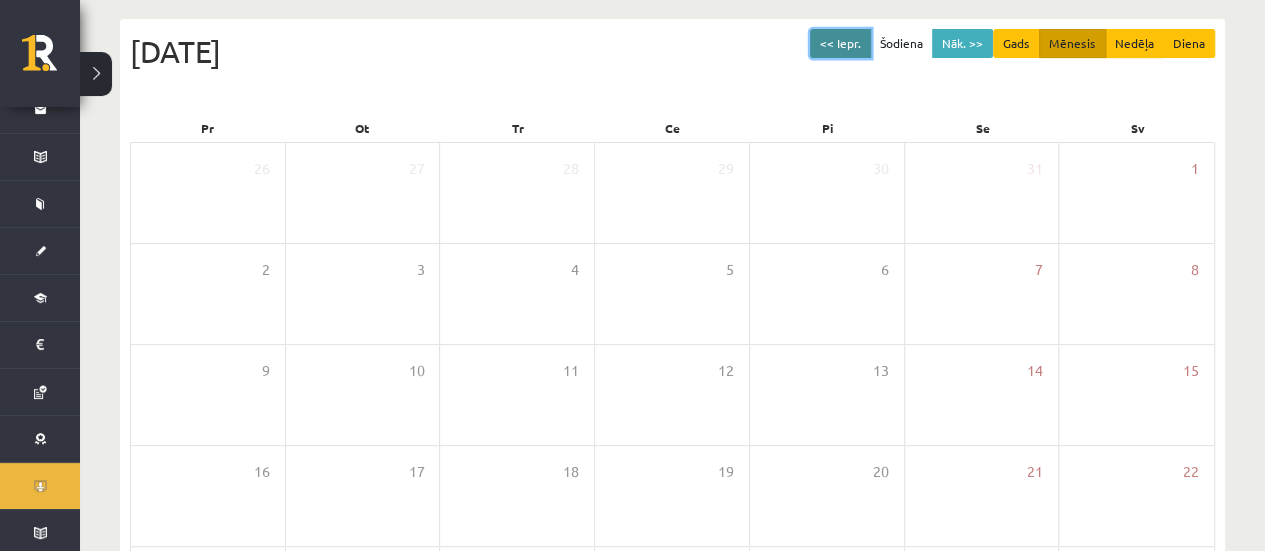 scroll, scrollTop: 173, scrollLeft: 0, axis: vertical 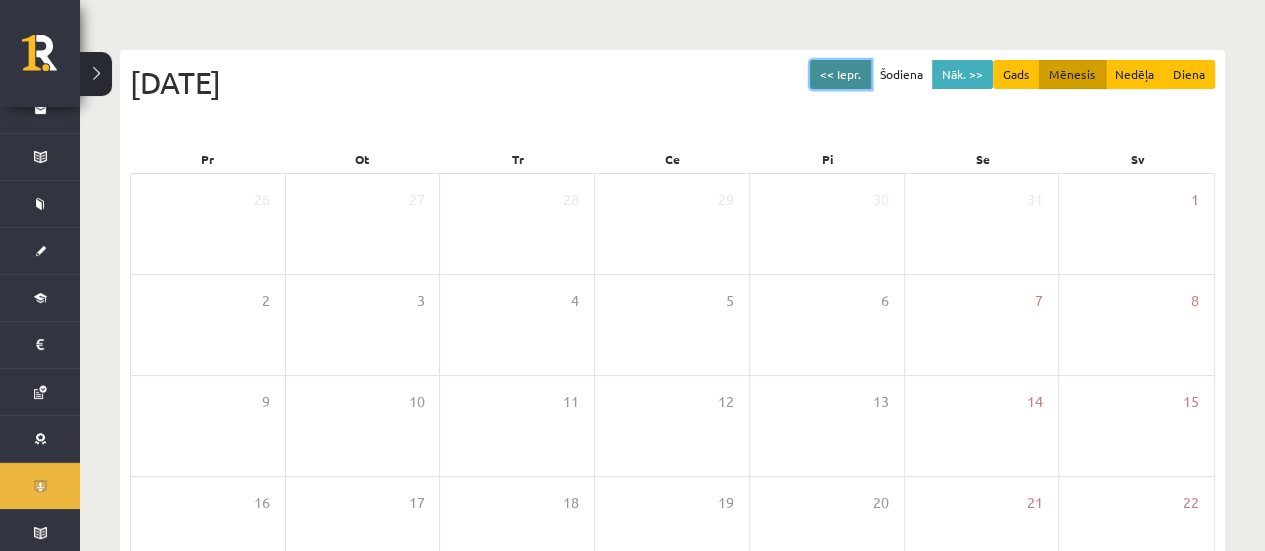 click on "<< Iepr." at bounding box center [840, 74] 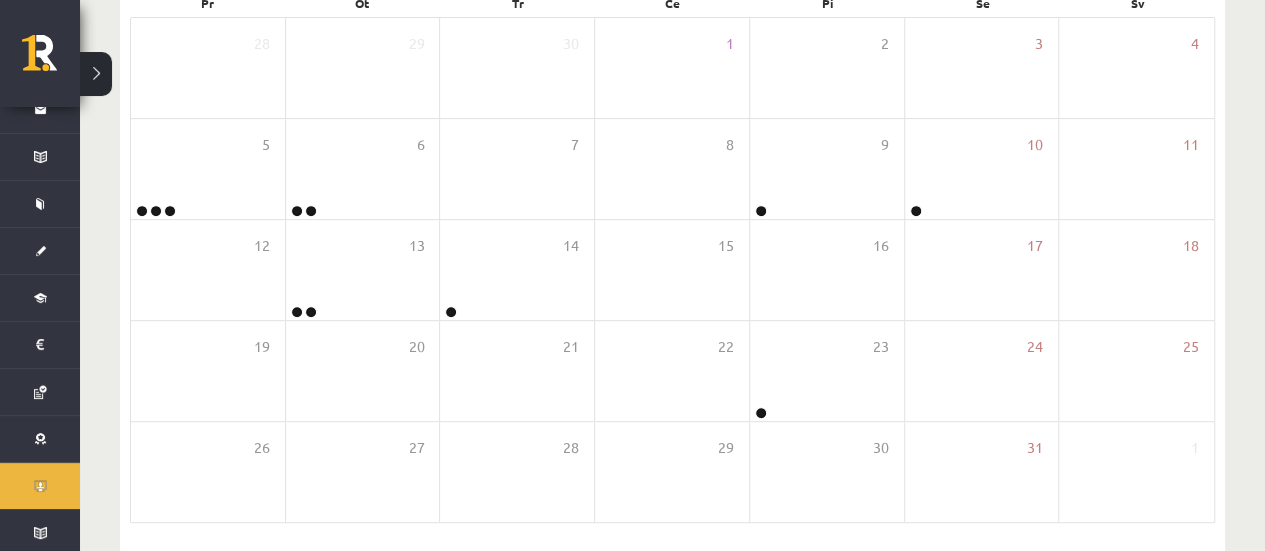 scroll, scrollTop: 344, scrollLeft: 0, axis: vertical 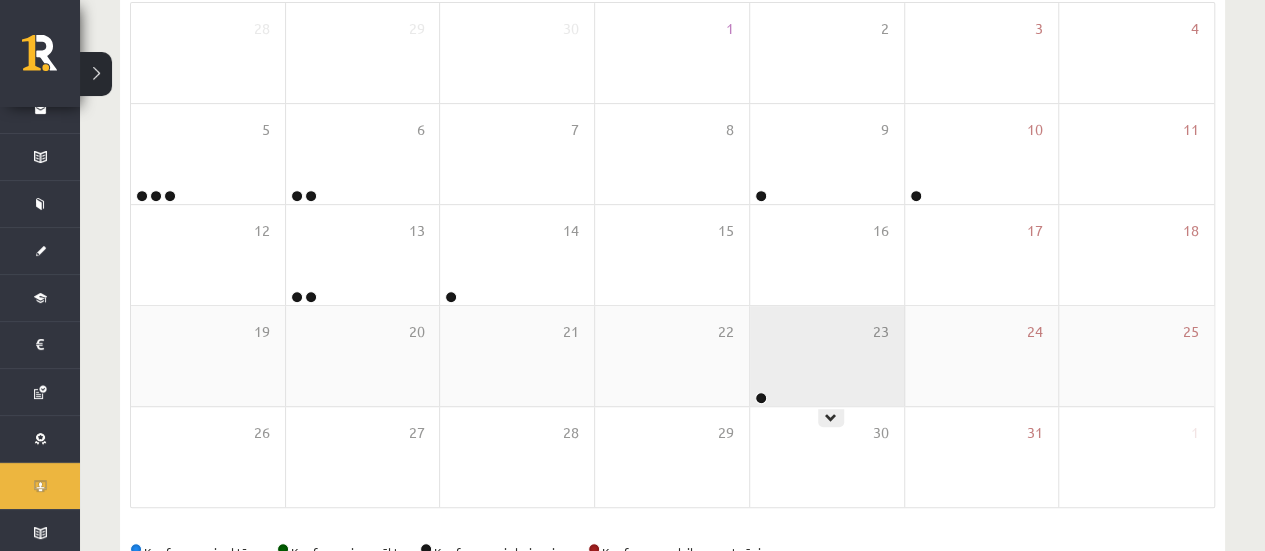 click on "23" at bounding box center [827, 356] 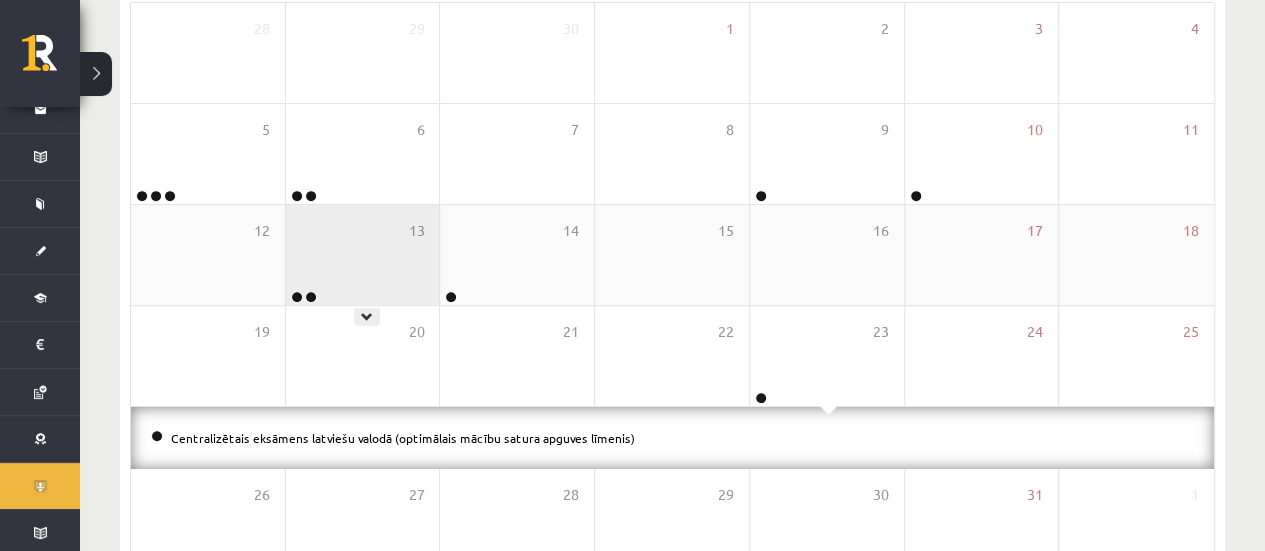 click on "13" at bounding box center [363, 255] 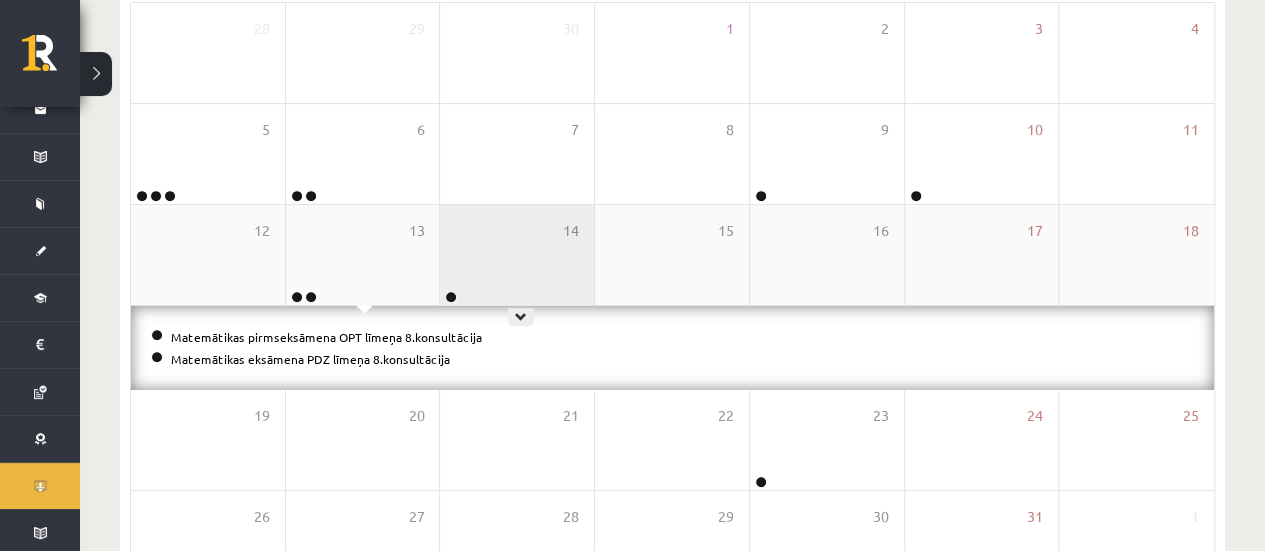 click on "14" at bounding box center [517, 255] 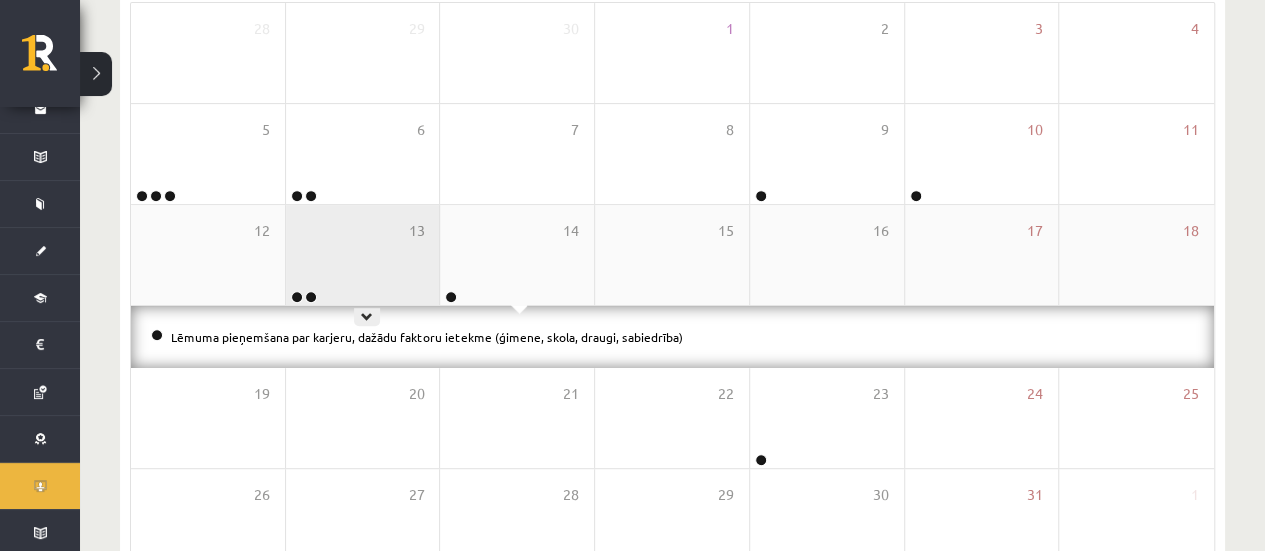 click on "13" at bounding box center (363, 255) 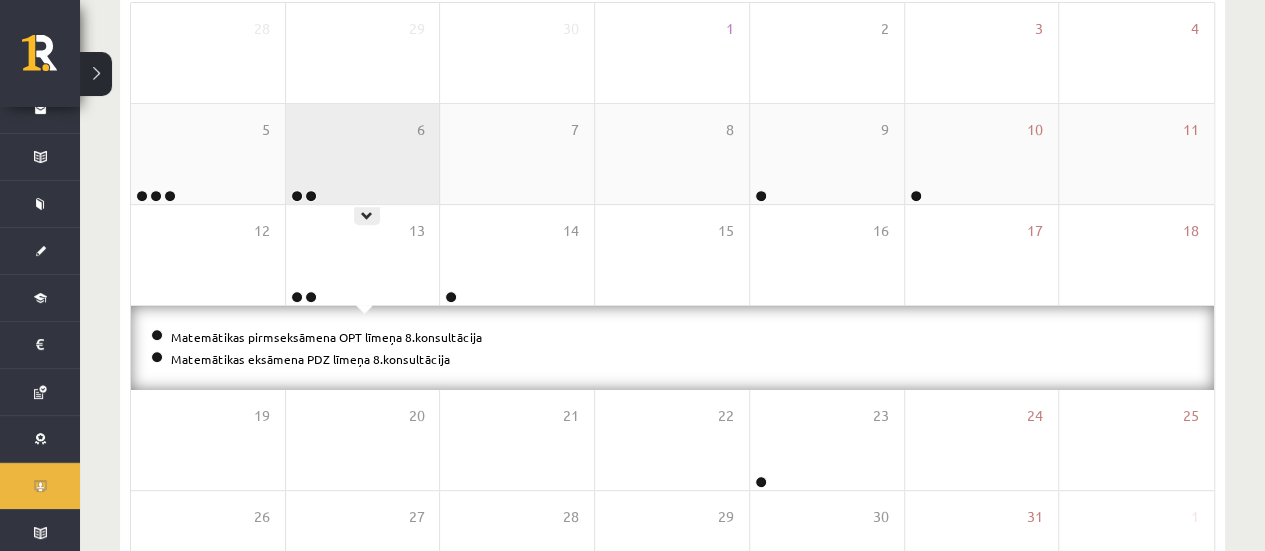 click on "6" at bounding box center [363, 154] 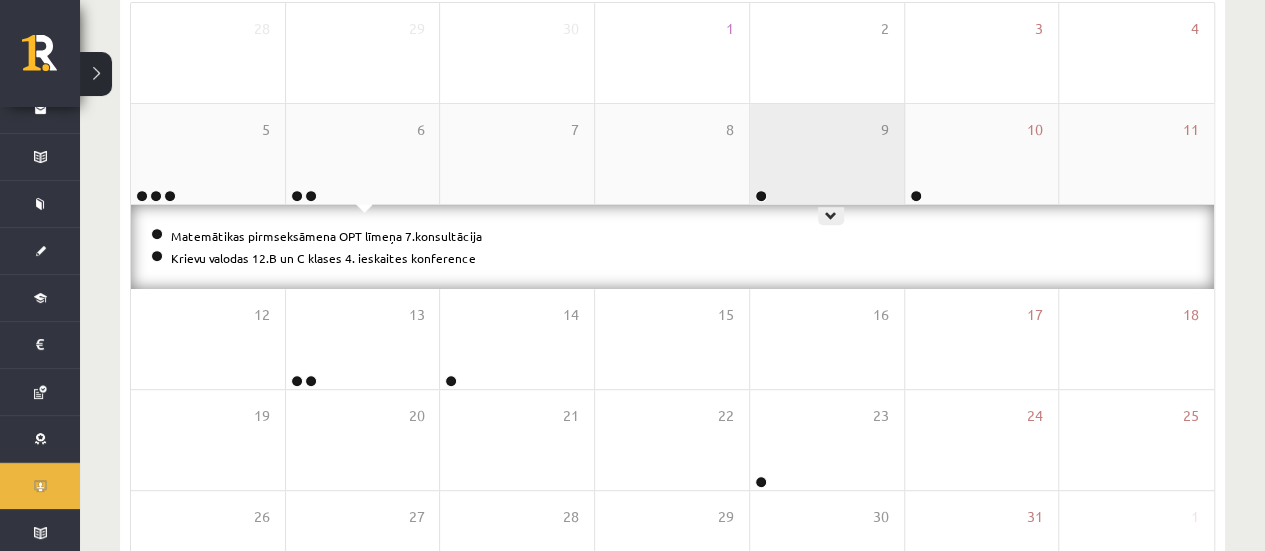 click on "9" at bounding box center (827, 154) 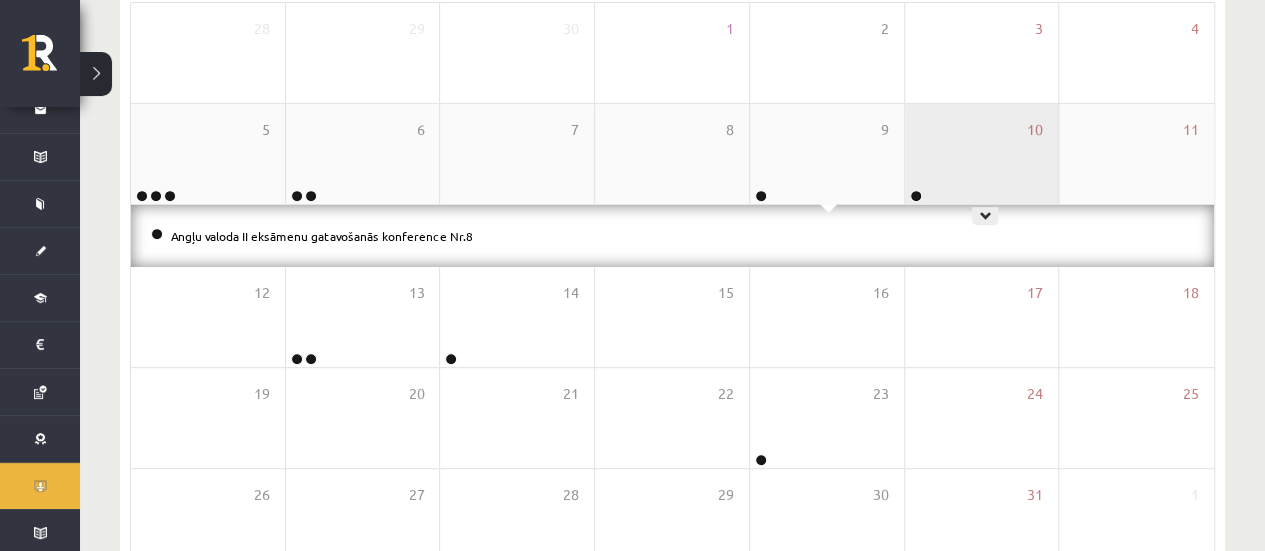 click on "10" at bounding box center [982, 154] 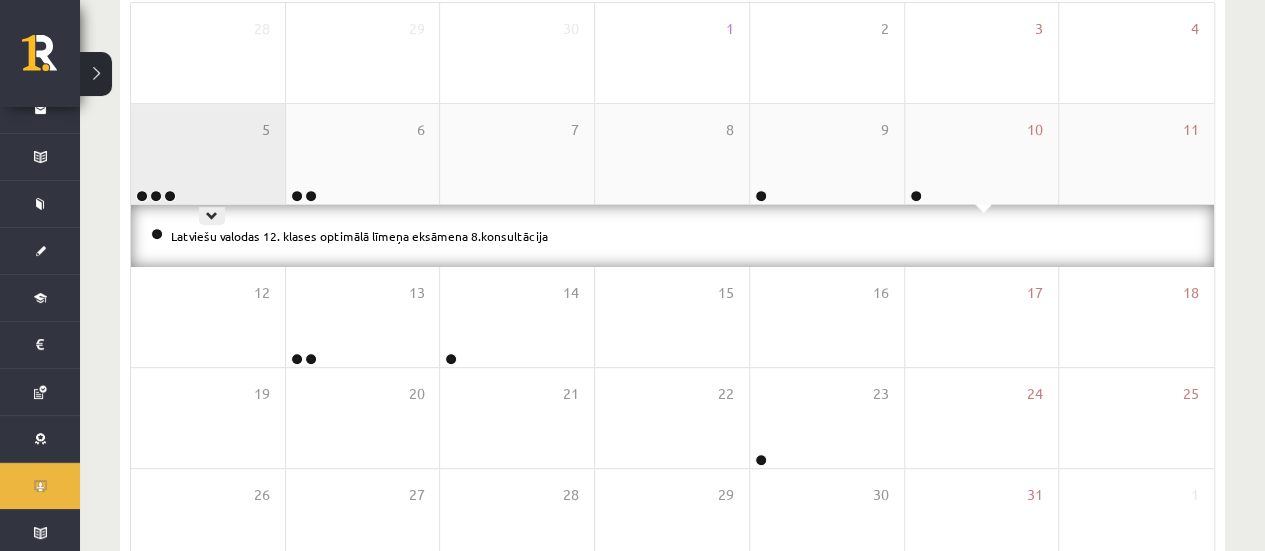 click on "5" at bounding box center [208, 154] 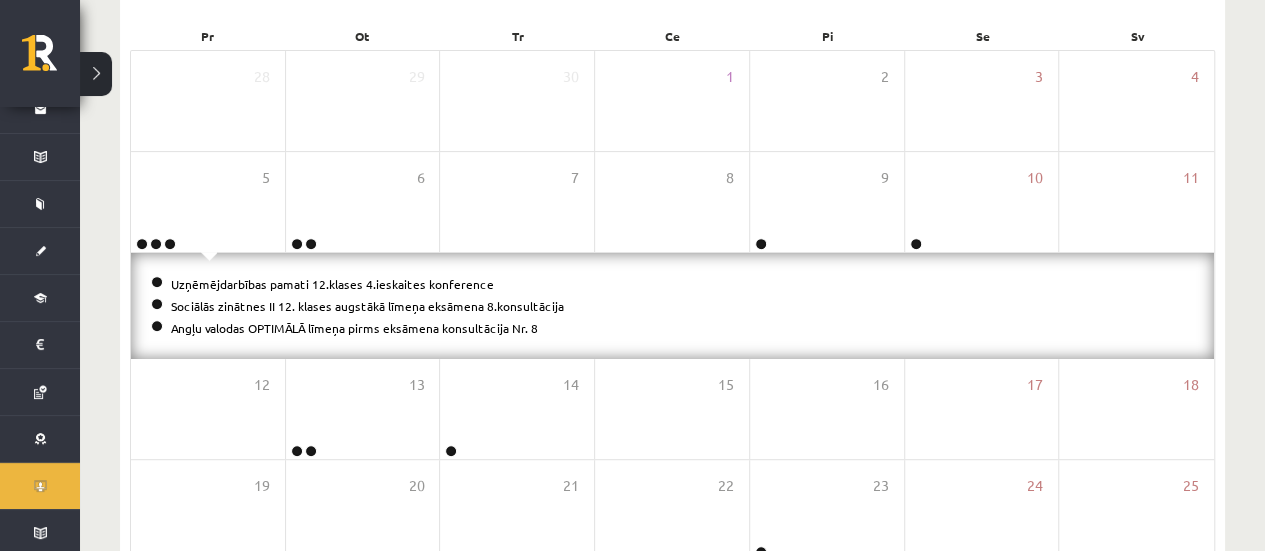 scroll, scrollTop: 197, scrollLeft: 0, axis: vertical 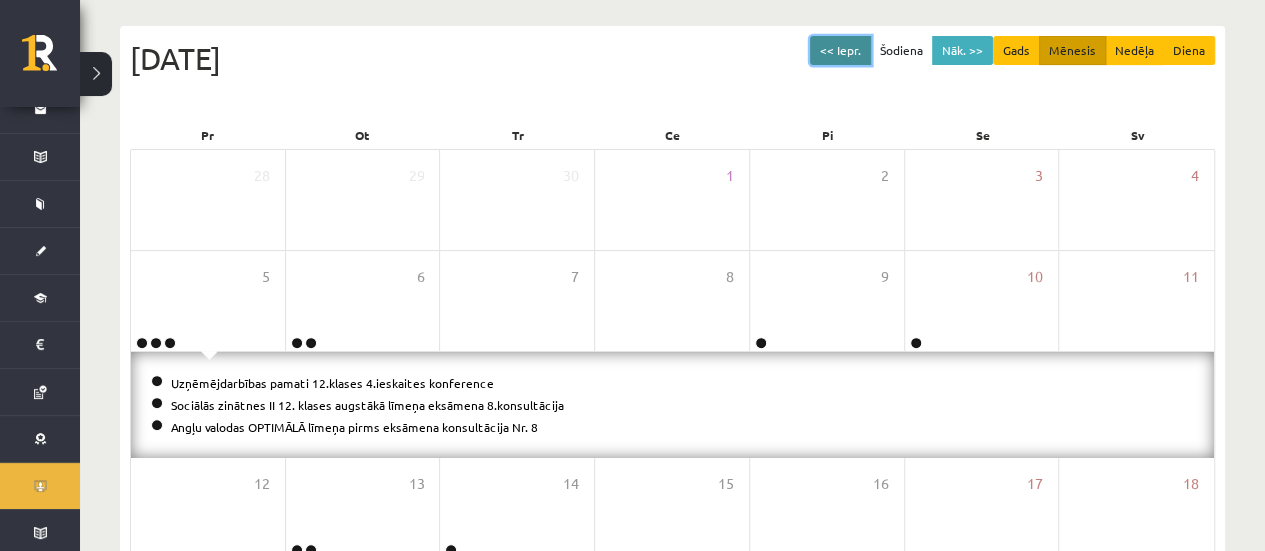 click on "<< Iepr." at bounding box center (840, 50) 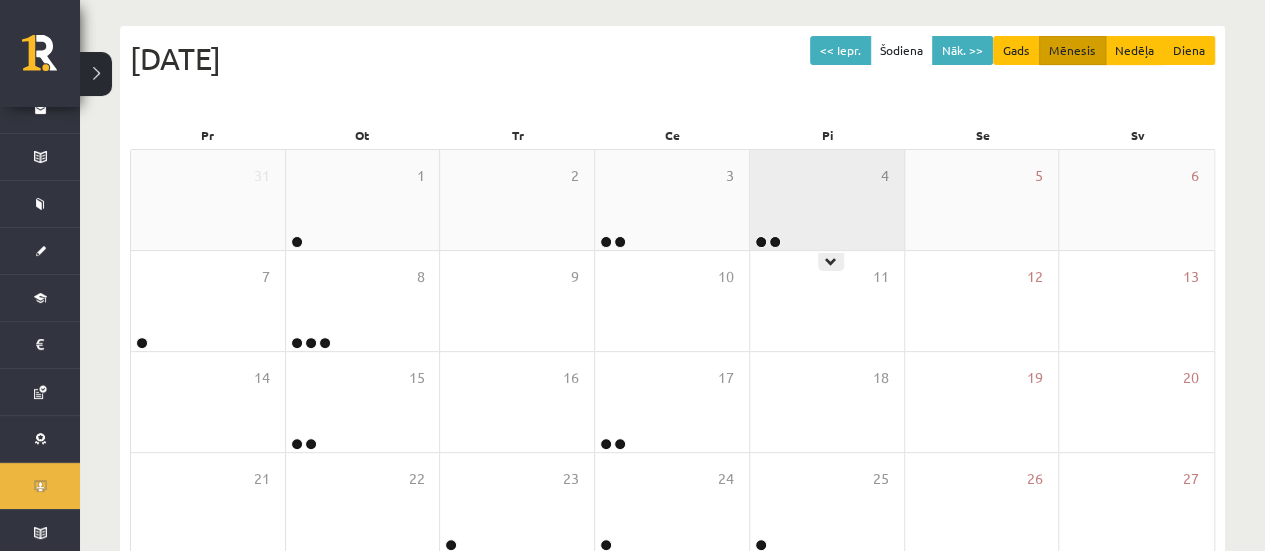 click on "4" at bounding box center [827, 200] 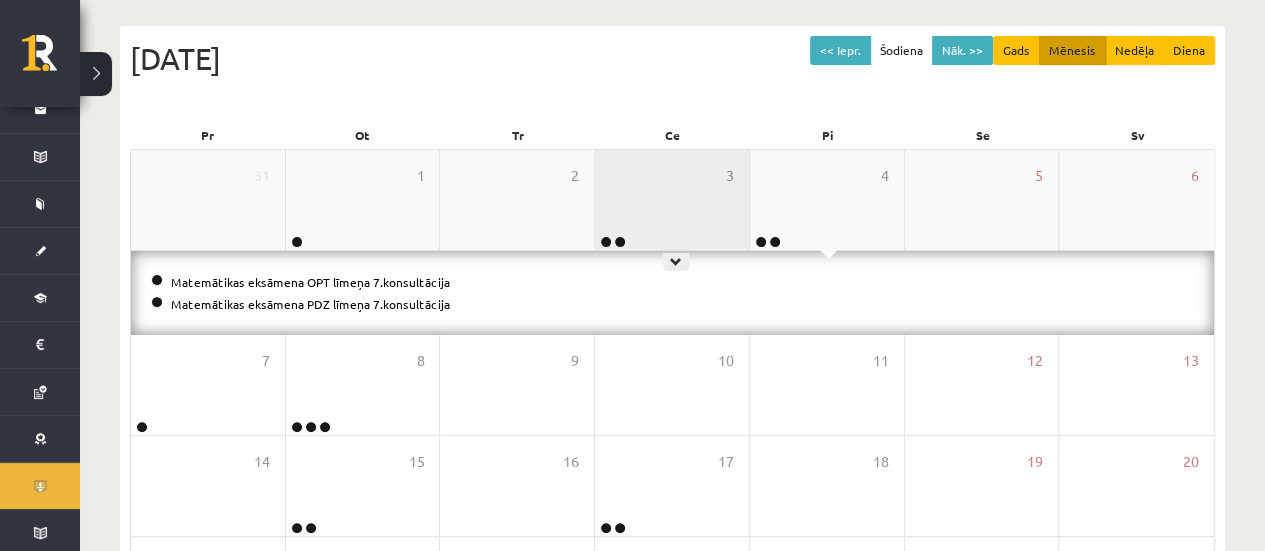 click on "3" at bounding box center (672, 200) 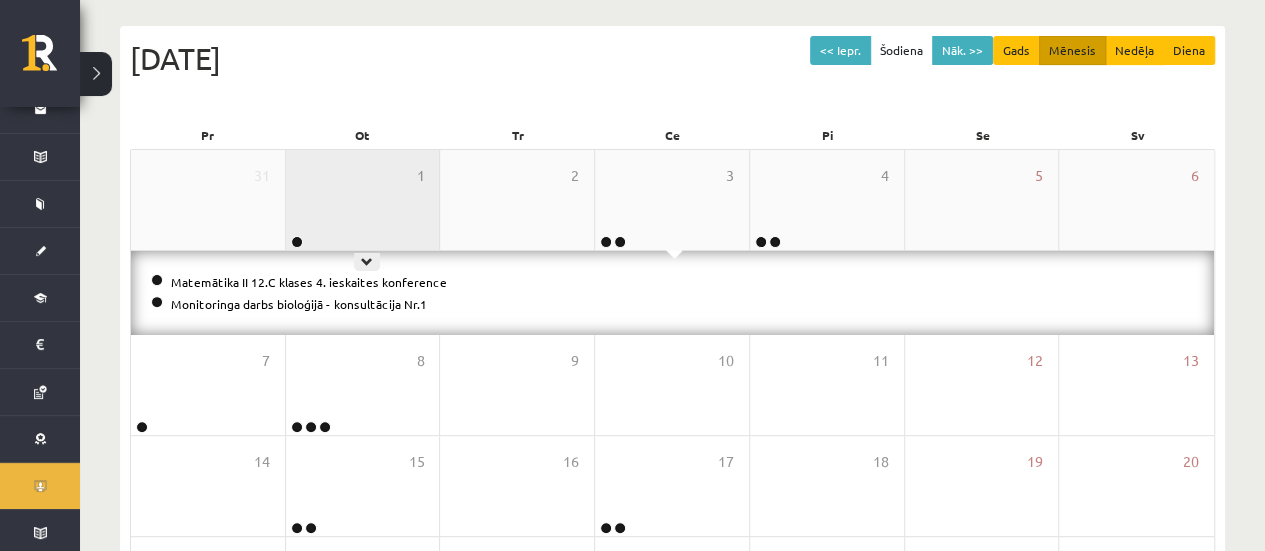 click on "1" at bounding box center [363, 200] 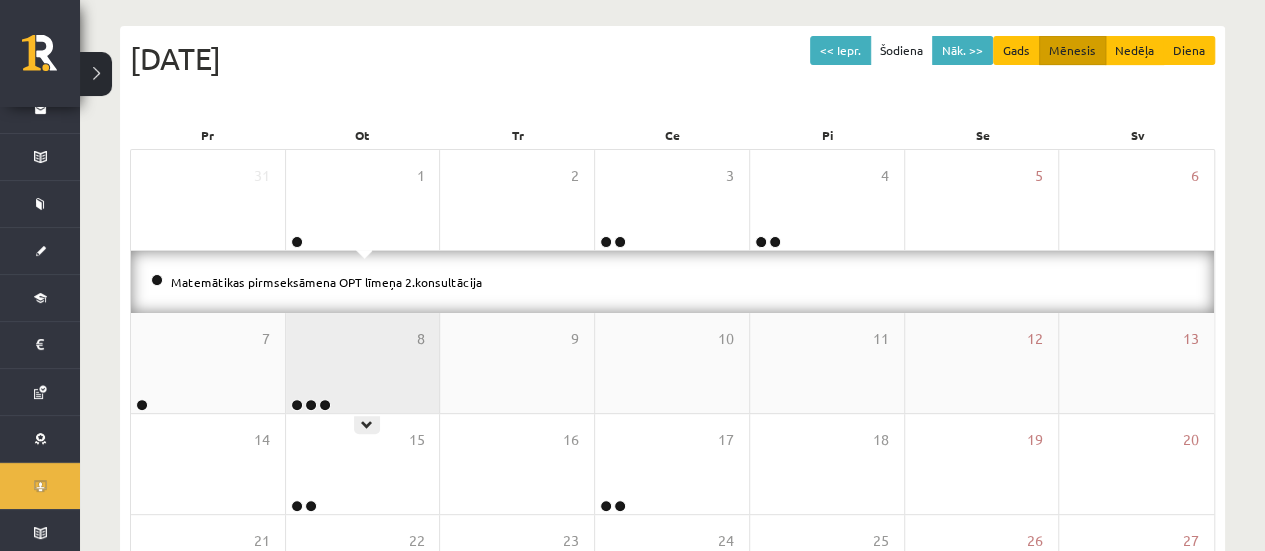 click on "8" at bounding box center (363, 363) 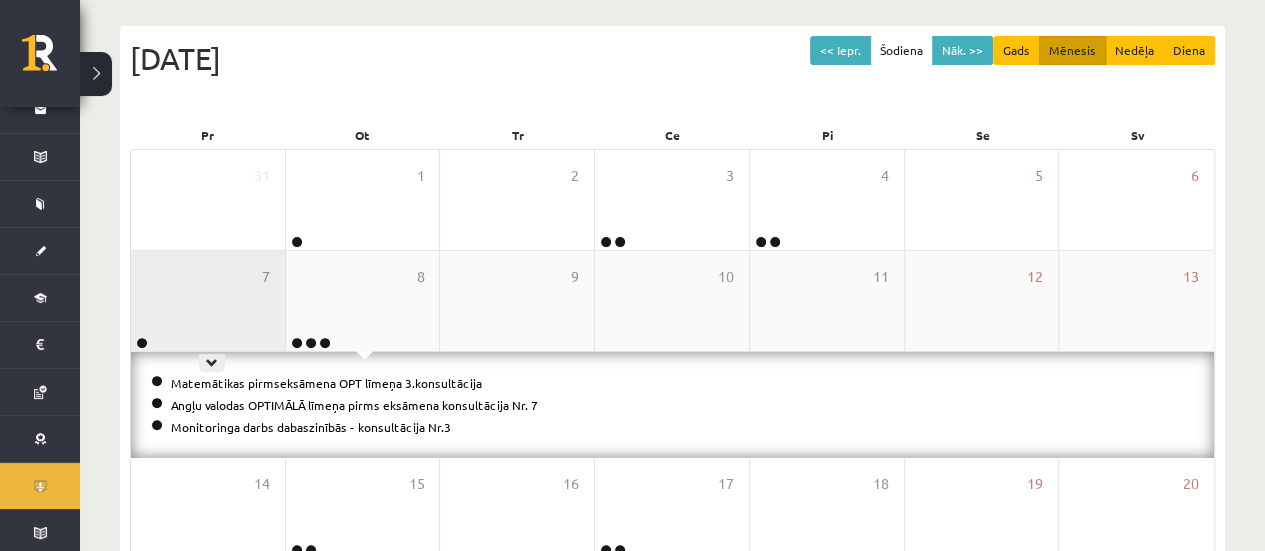 click on "7" at bounding box center [208, 301] 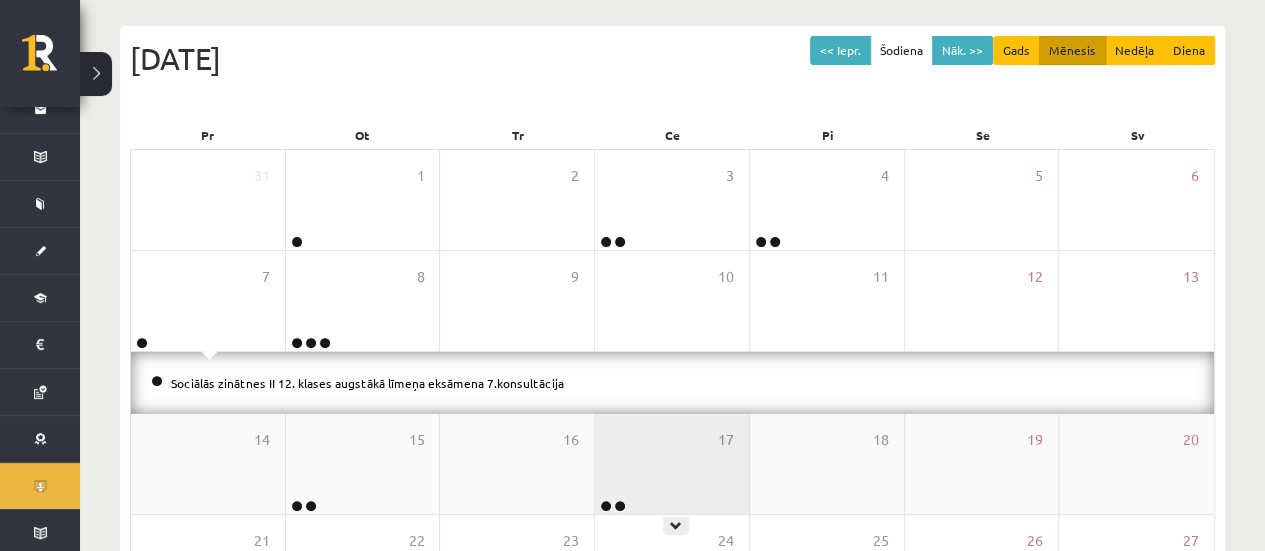 click on "17" at bounding box center [672, 464] 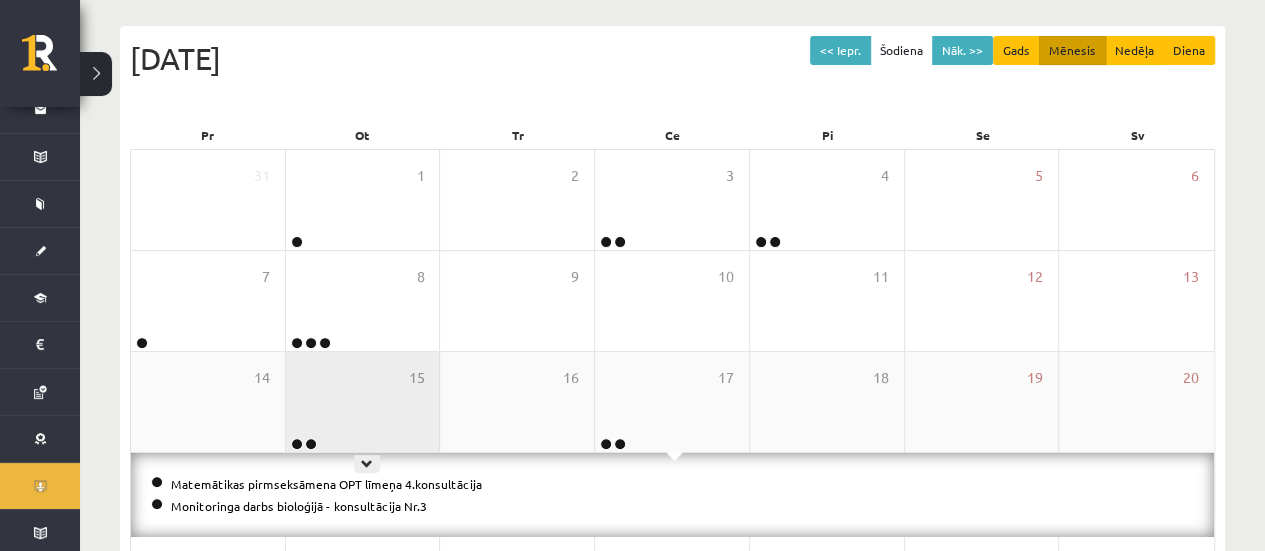 click on "15" at bounding box center (363, 402) 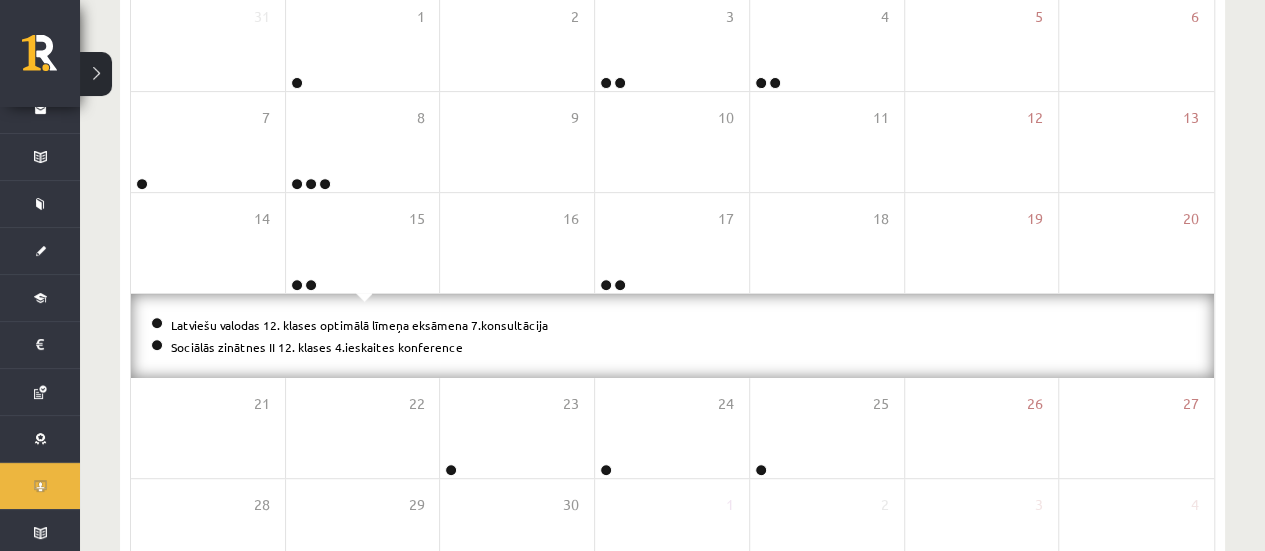 scroll, scrollTop: 379, scrollLeft: 0, axis: vertical 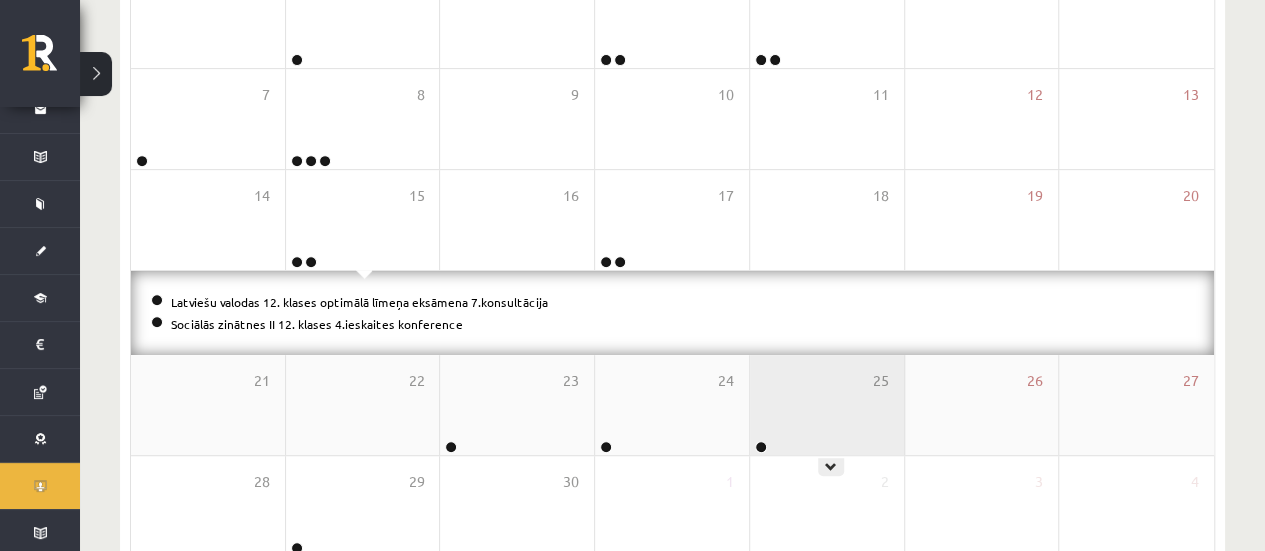 click on "25" at bounding box center [827, 405] 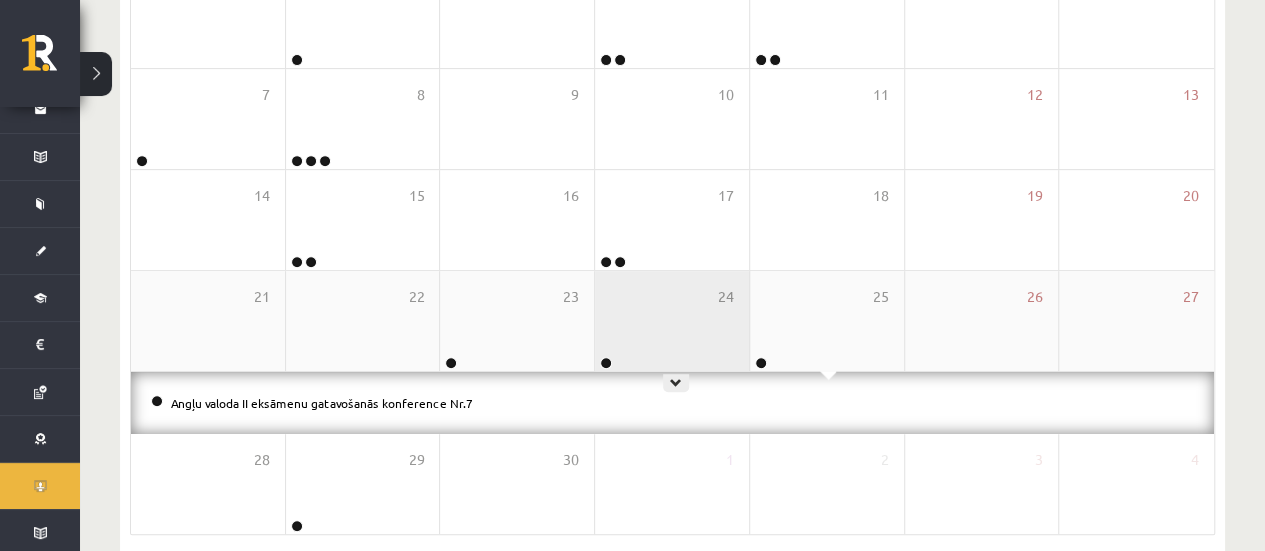 click on "24" at bounding box center (672, 321) 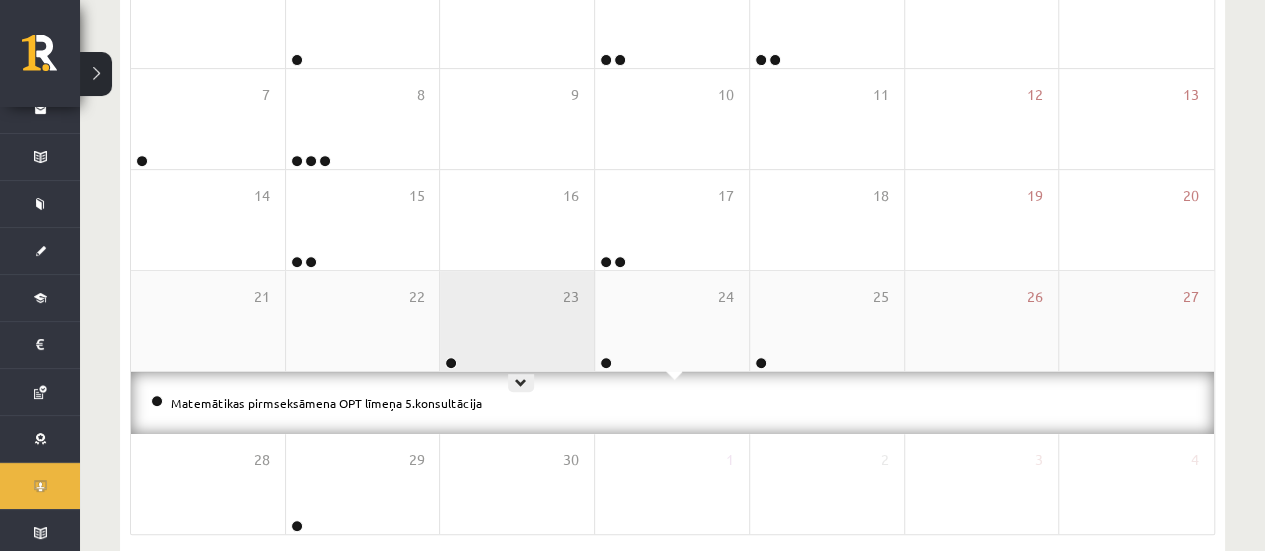 click on "23" at bounding box center (517, 321) 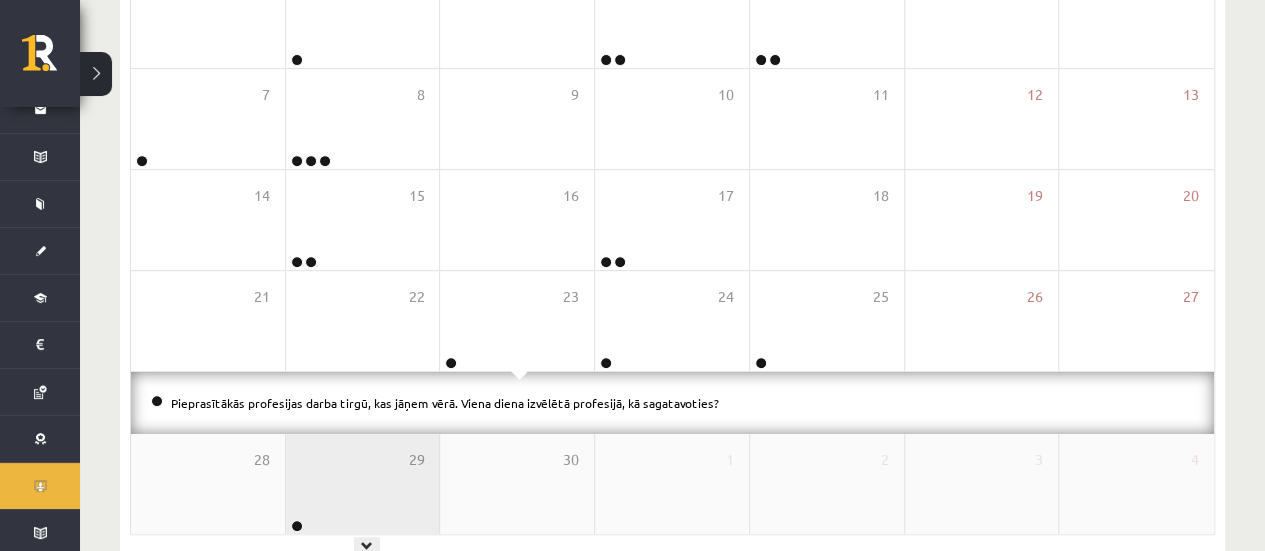click on "29" at bounding box center (363, 484) 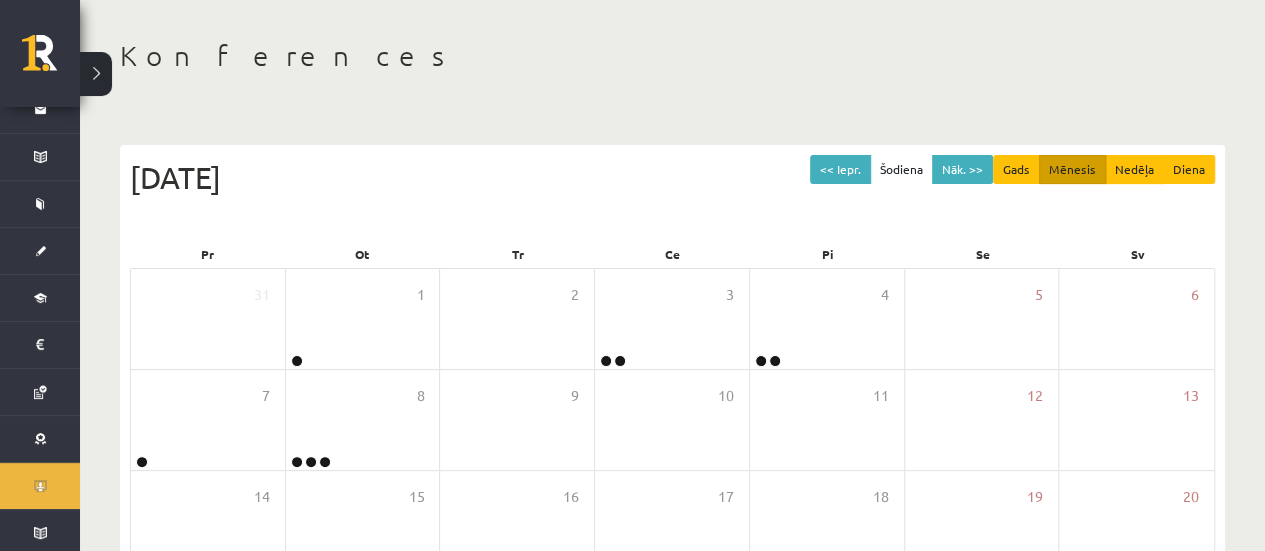 scroll, scrollTop: 76, scrollLeft: 0, axis: vertical 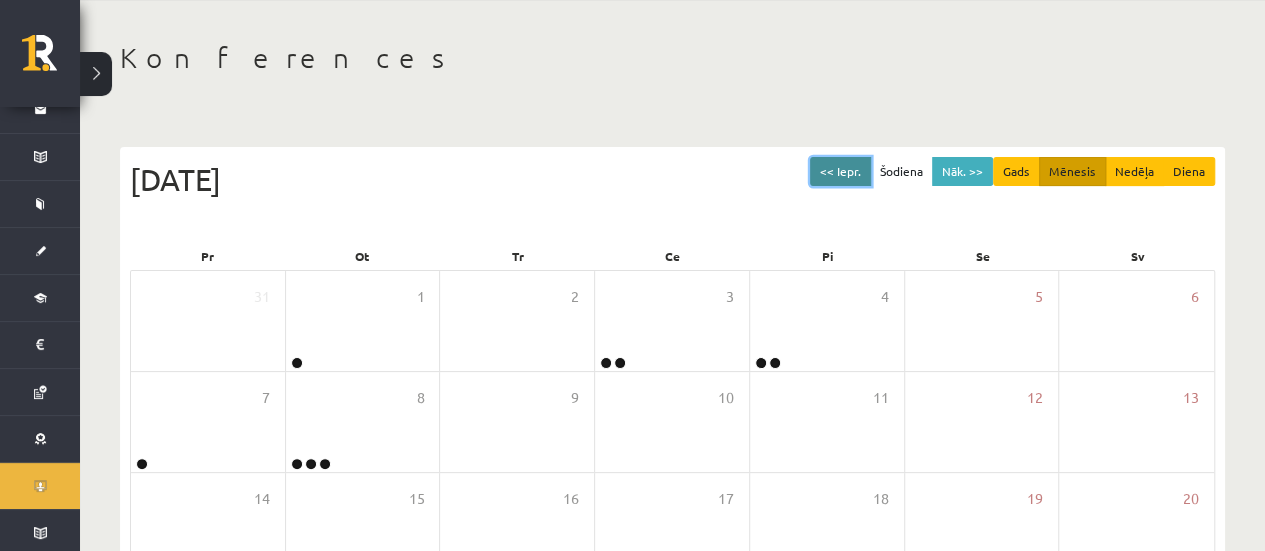 click on "<< Iepr." at bounding box center [840, 171] 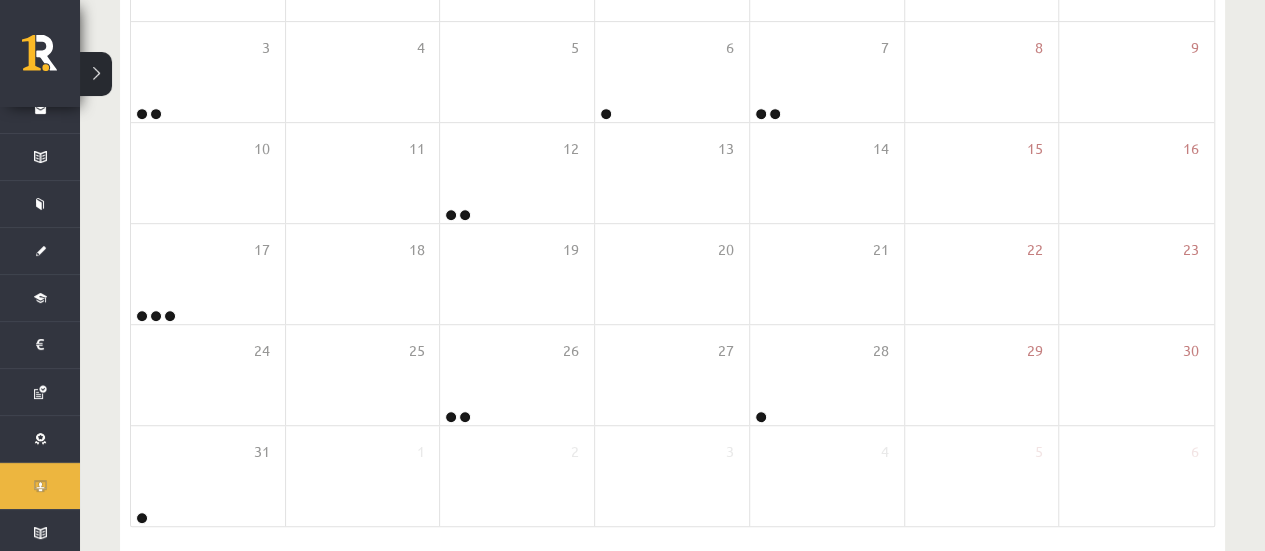 scroll, scrollTop: 422, scrollLeft: 0, axis: vertical 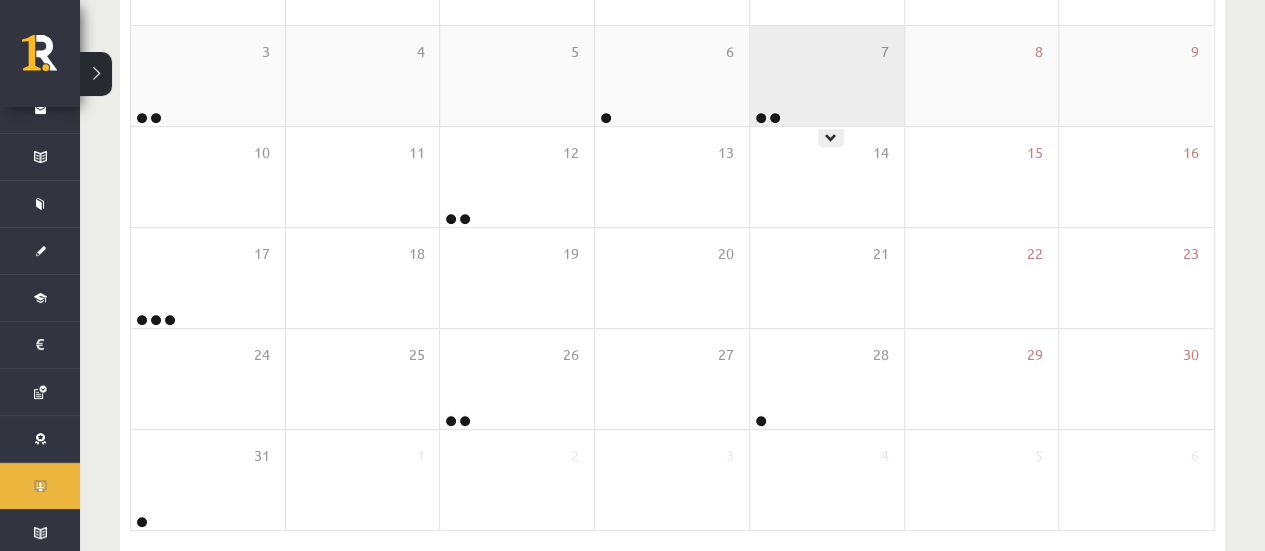 click on "7" at bounding box center (827, 76) 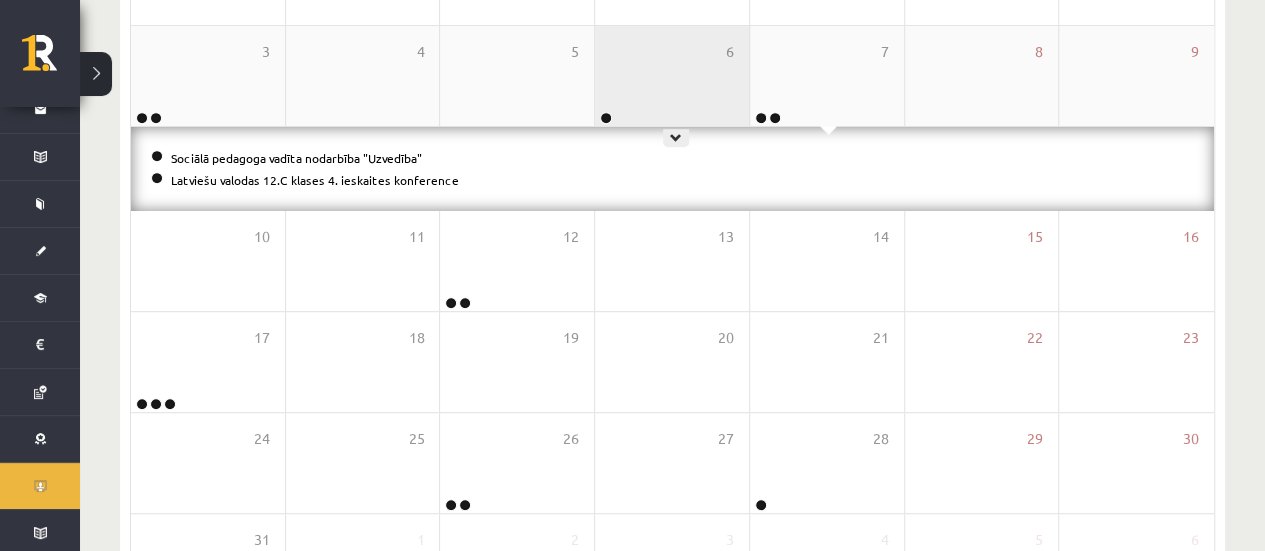 click on "6" at bounding box center (672, 76) 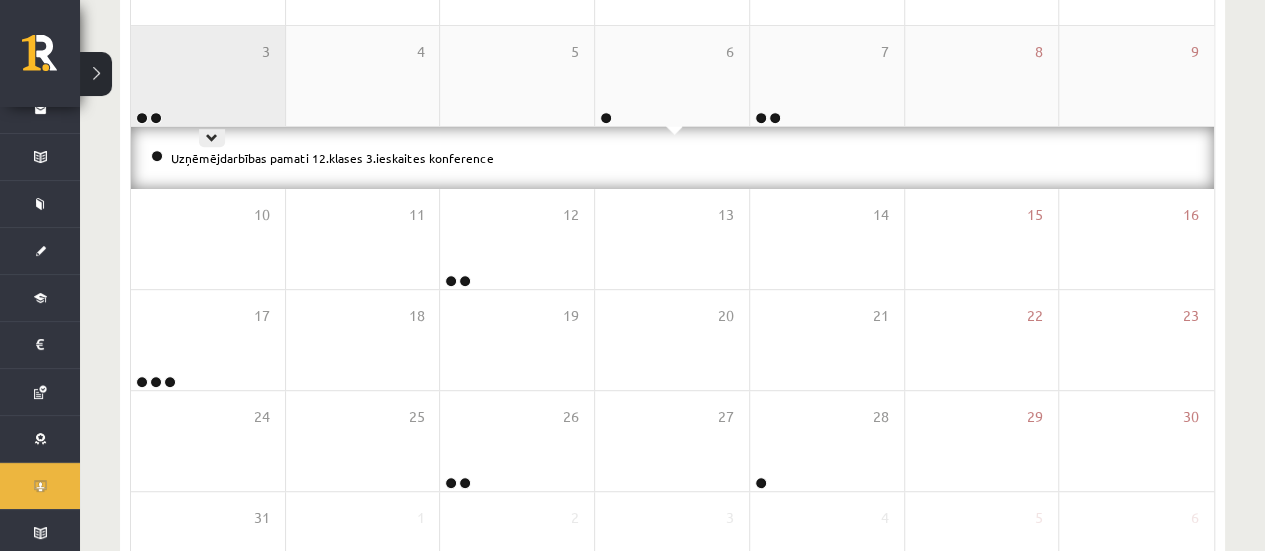 click on "3" at bounding box center (208, 76) 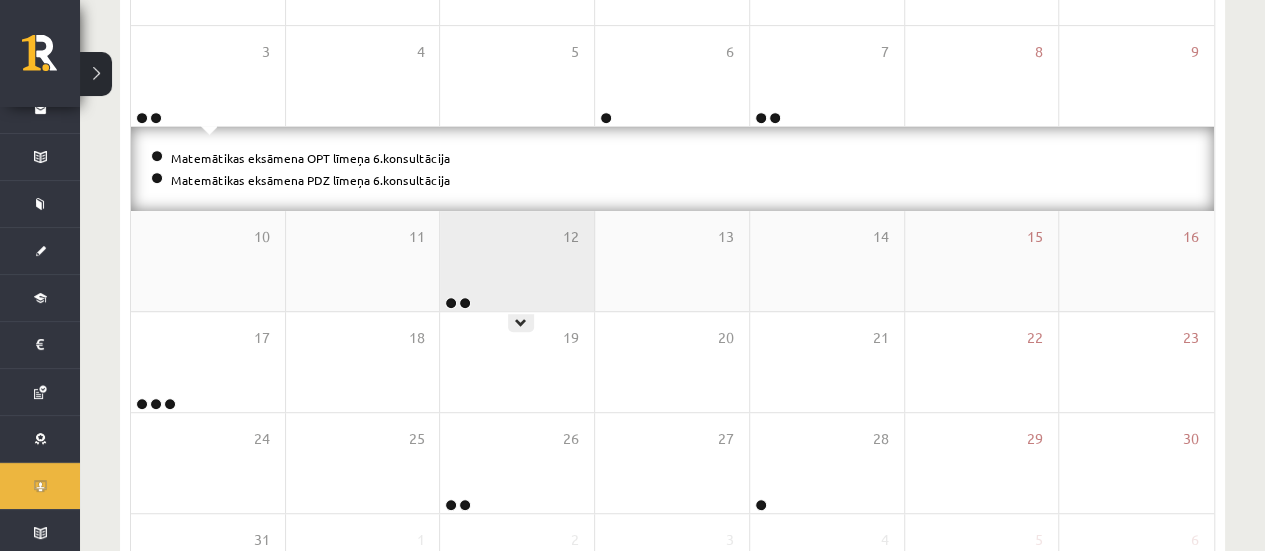 click on "12" at bounding box center [517, 261] 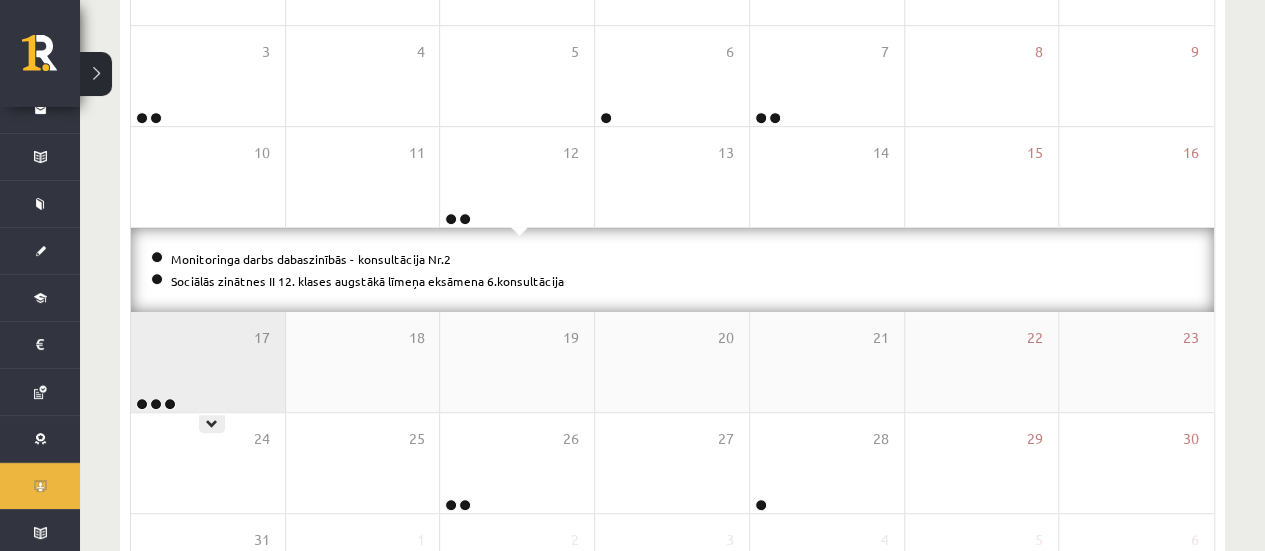 click on "17" at bounding box center (208, 362) 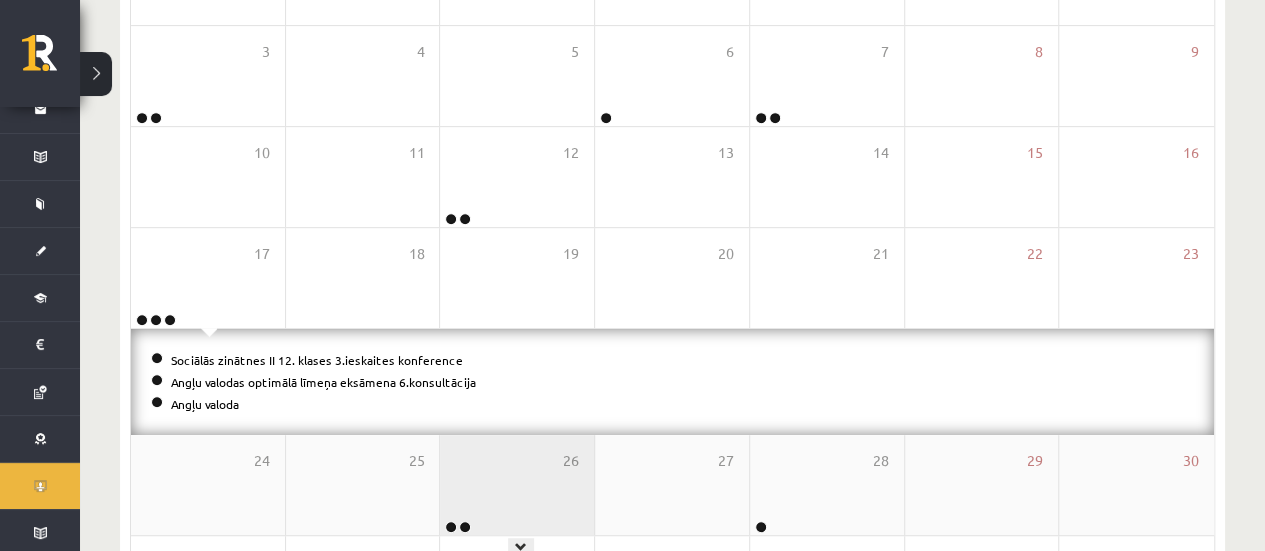 click on "26" at bounding box center (517, 485) 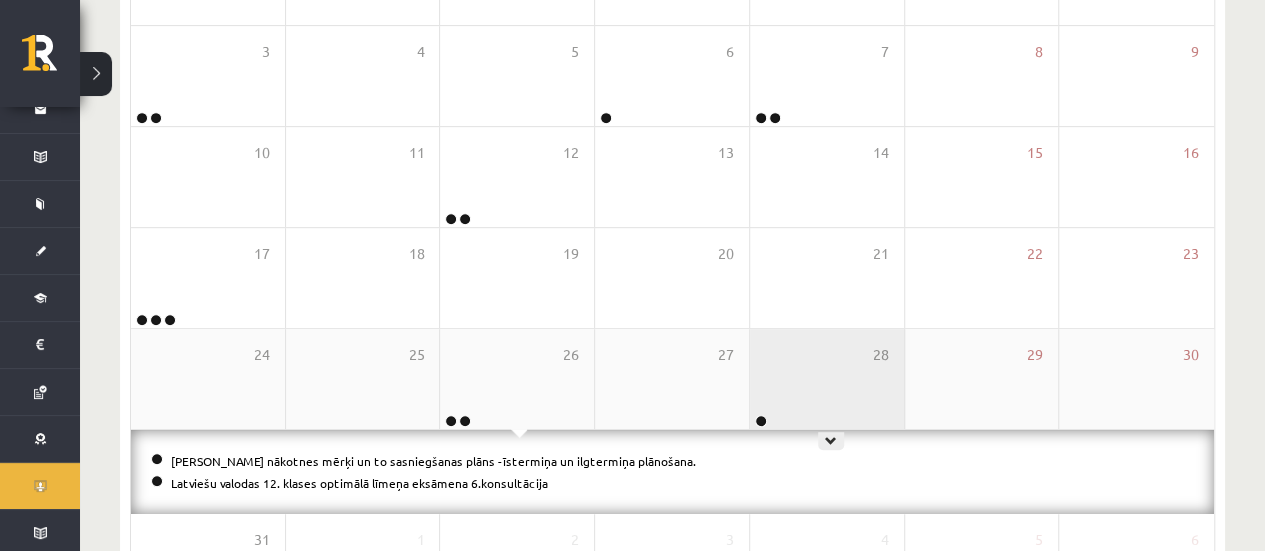 click on "28" at bounding box center [827, 379] 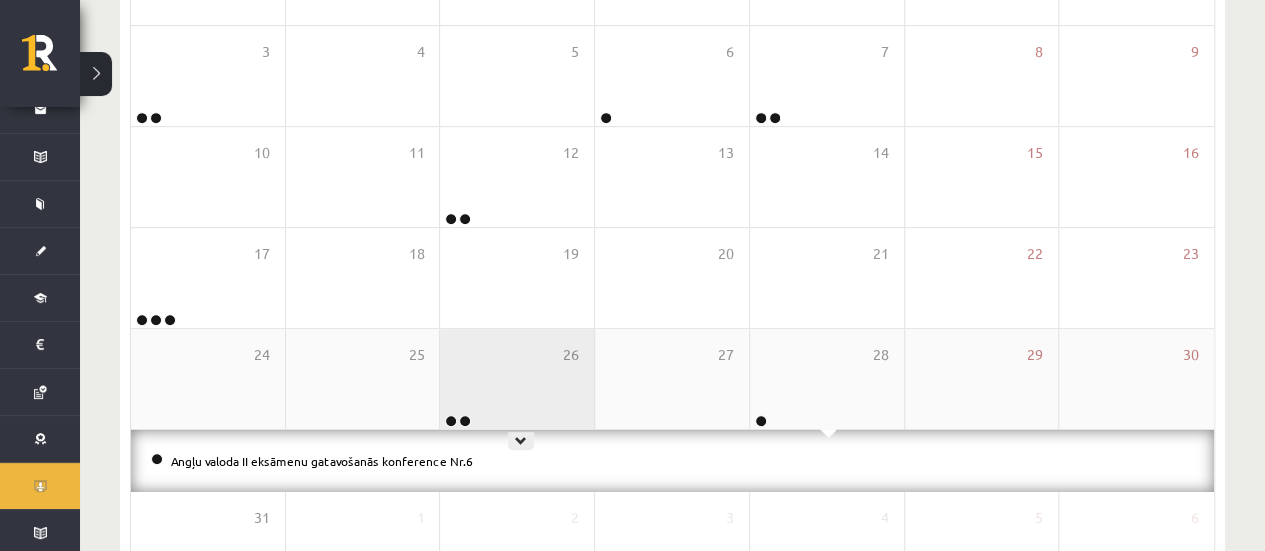 click on "26" at bounding box center (517, 379) 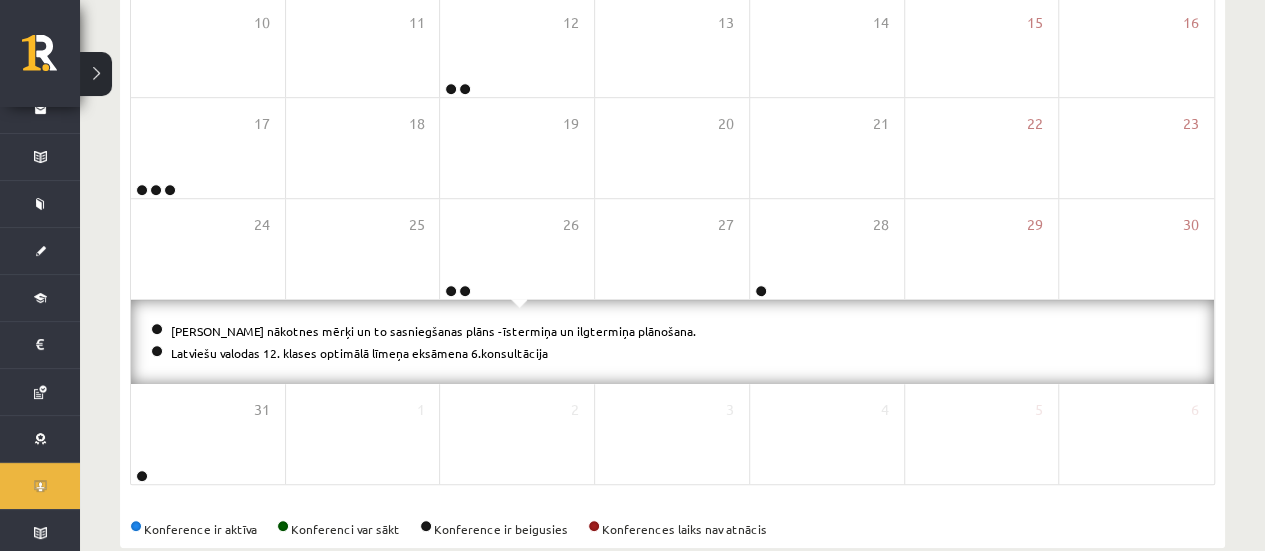 scroll, scrollTop: 586, scrollLeft: 0, axis: vertical 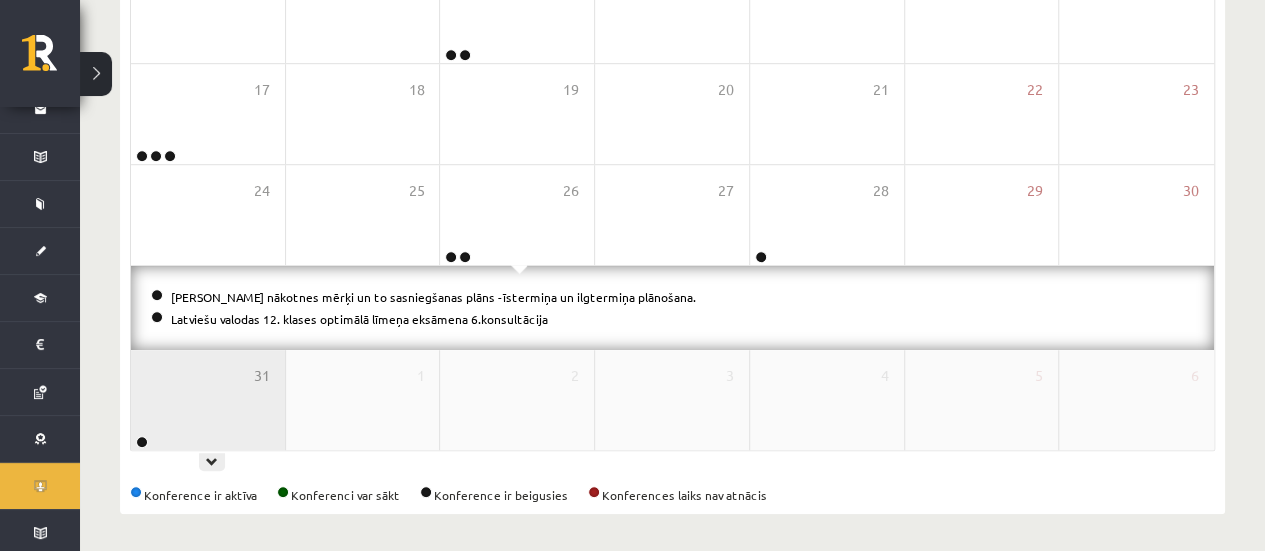 click on "31" at bounding box center [208, 400] 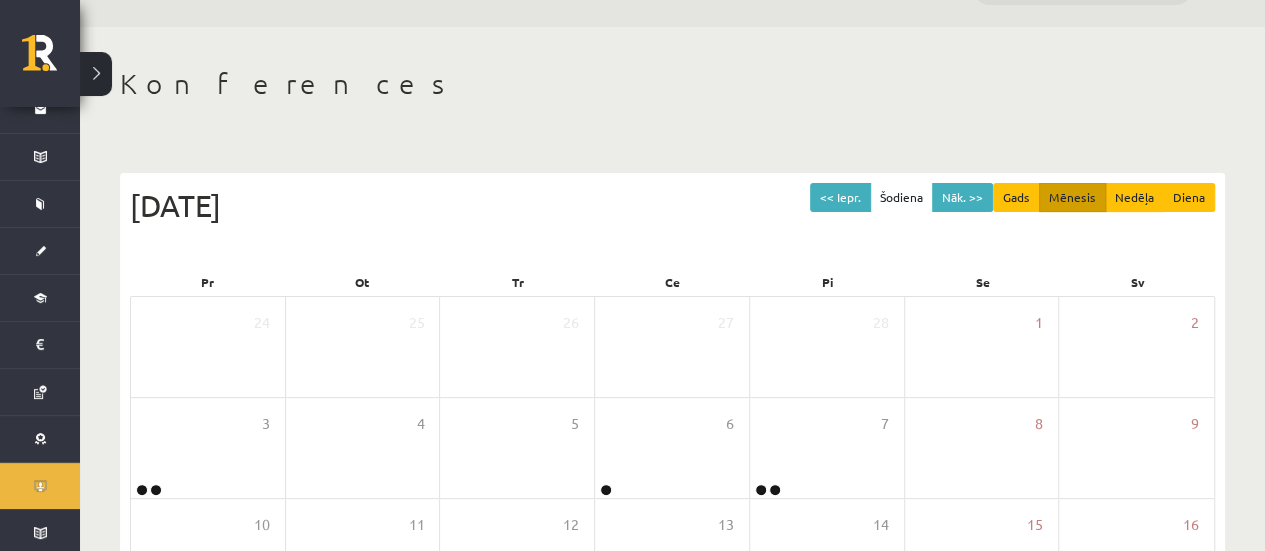 scroll, scrollTop: 46, scrollLeft: 0, axis: vertical 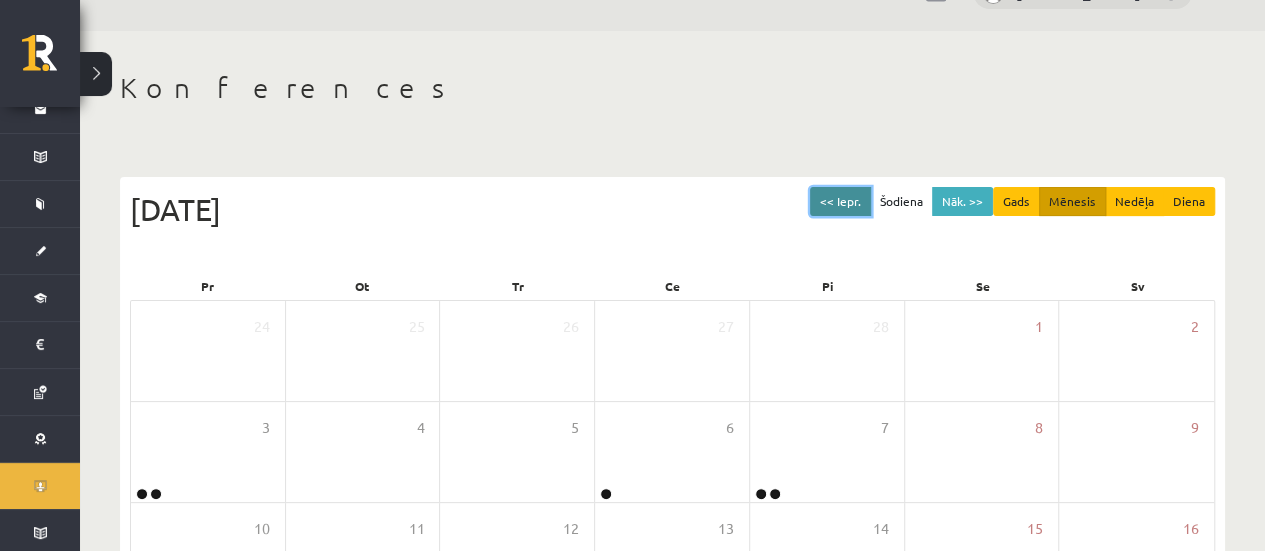 click on "<< Iepr." at bounding box center (840, 201) 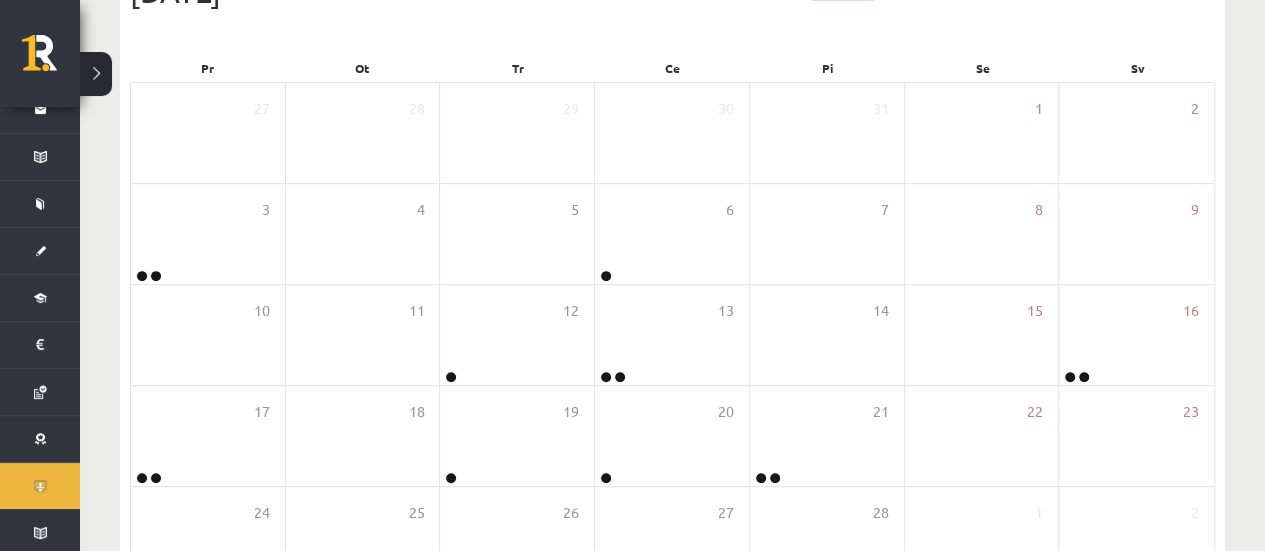 scroll, scrollTop: 290, scrollLeft: 0, axis: vertical 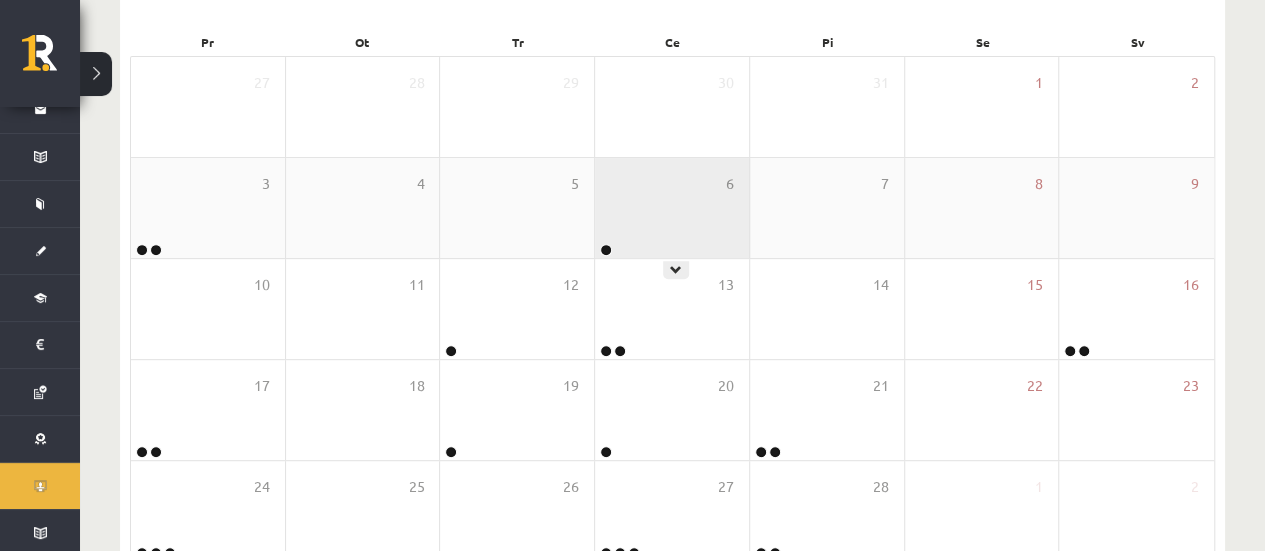 click on "6" at bounding box center (672, 208) 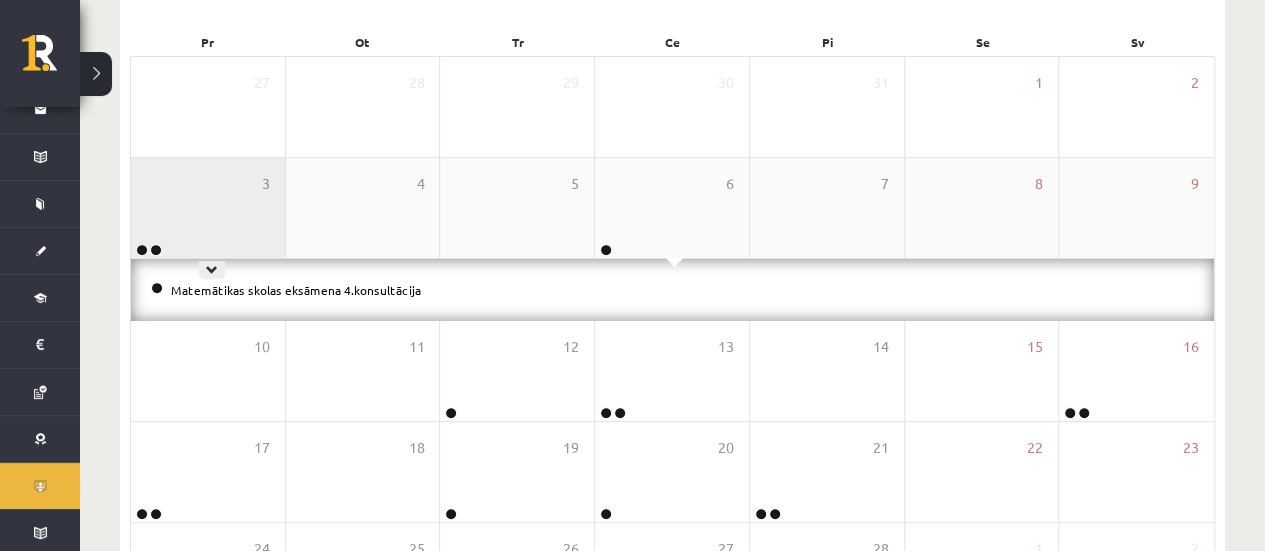 click on "3" at bounding box center (208, 208) 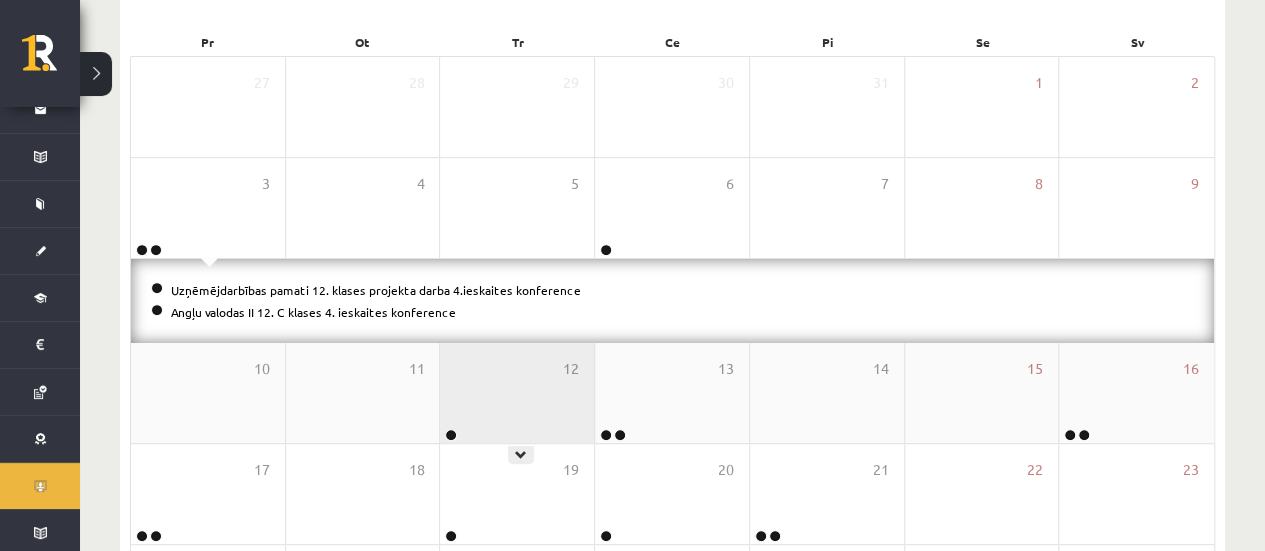 click on "12" at bounding box center (517, 393) 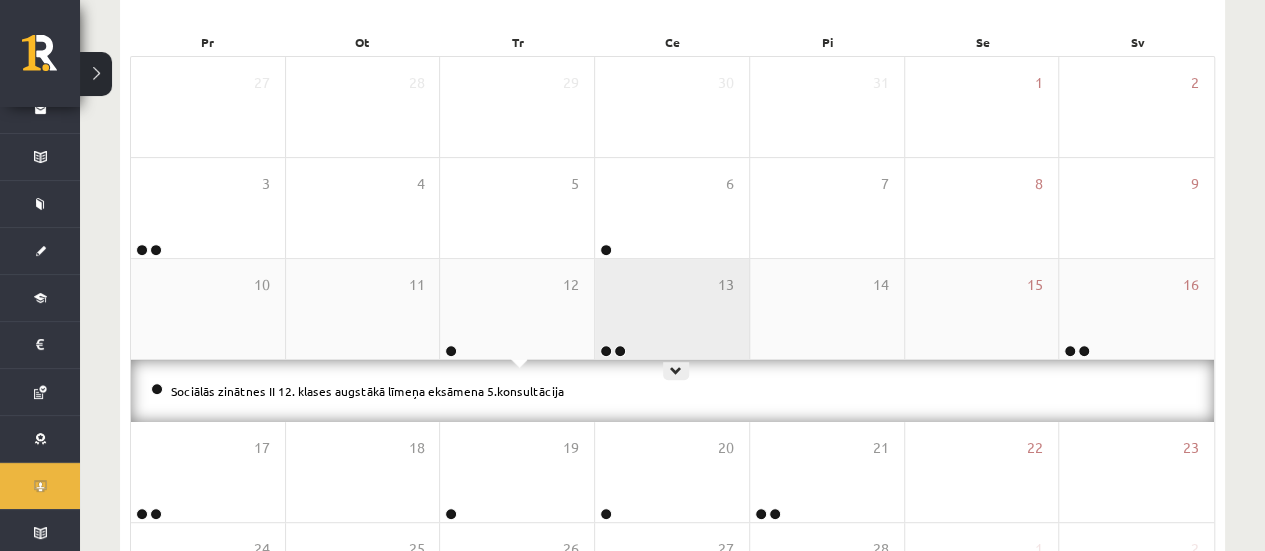 click on "13" at bounding box center [672, 309] 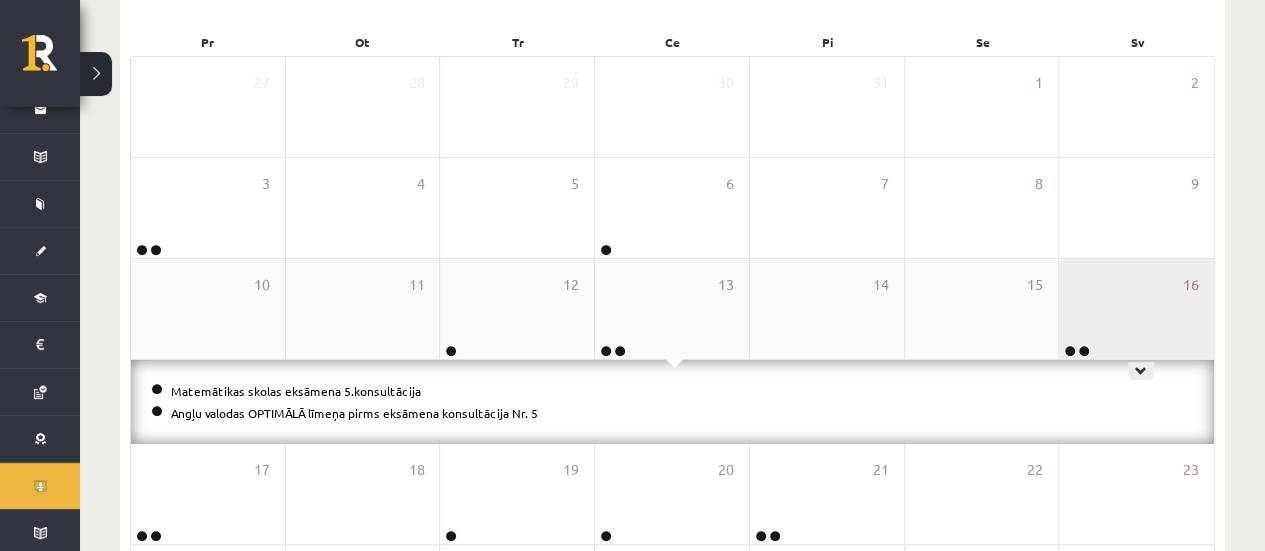 click on "16" at bounding box center [1136, 309] 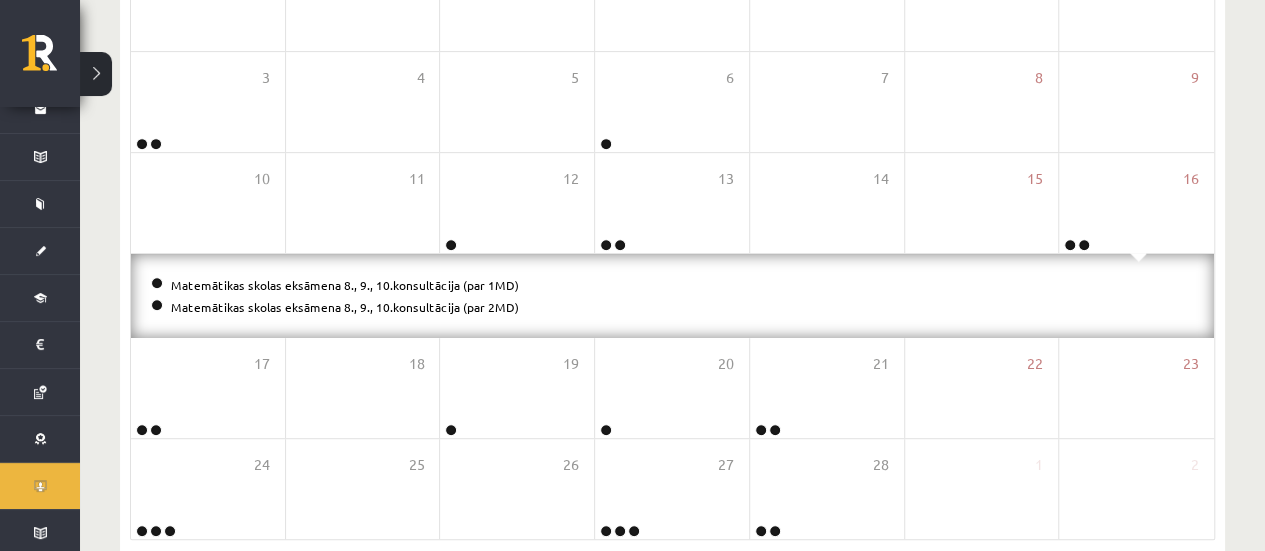 scroll, scrollTop: 404, scrollLeft: 0, axis: vertical 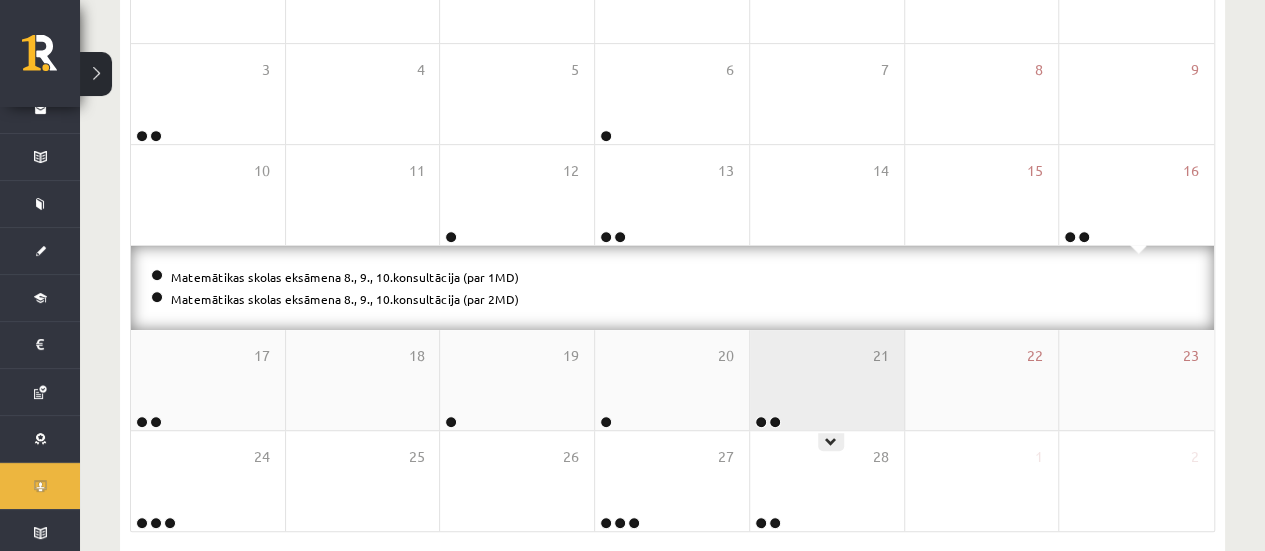 click on "21" at bounding box center (827, 380) 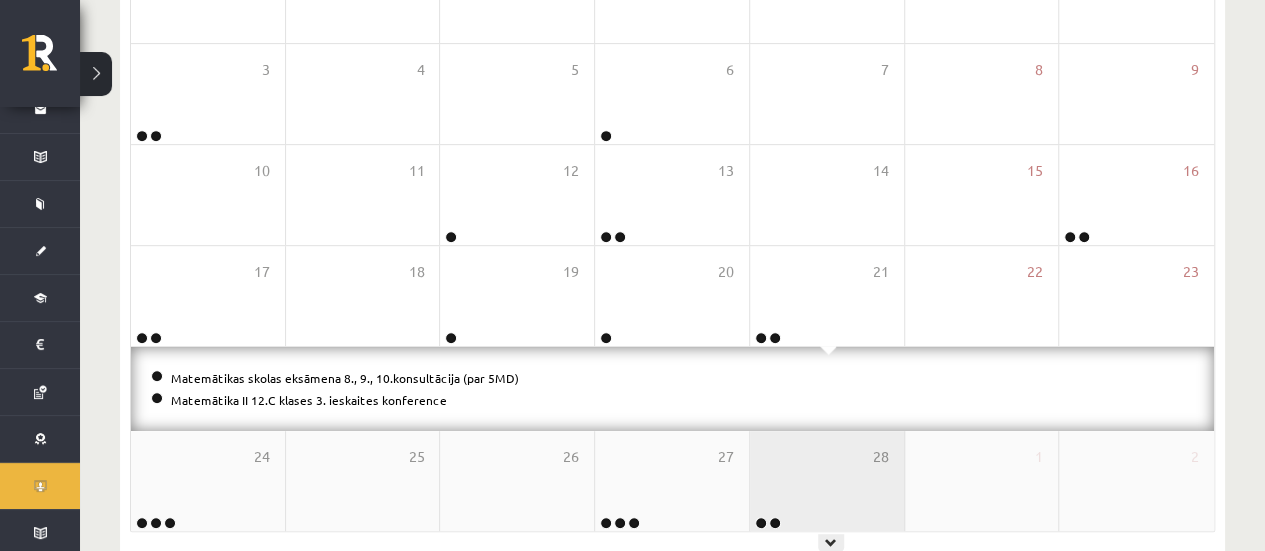 click on "28" at bounding box center [827, 481] 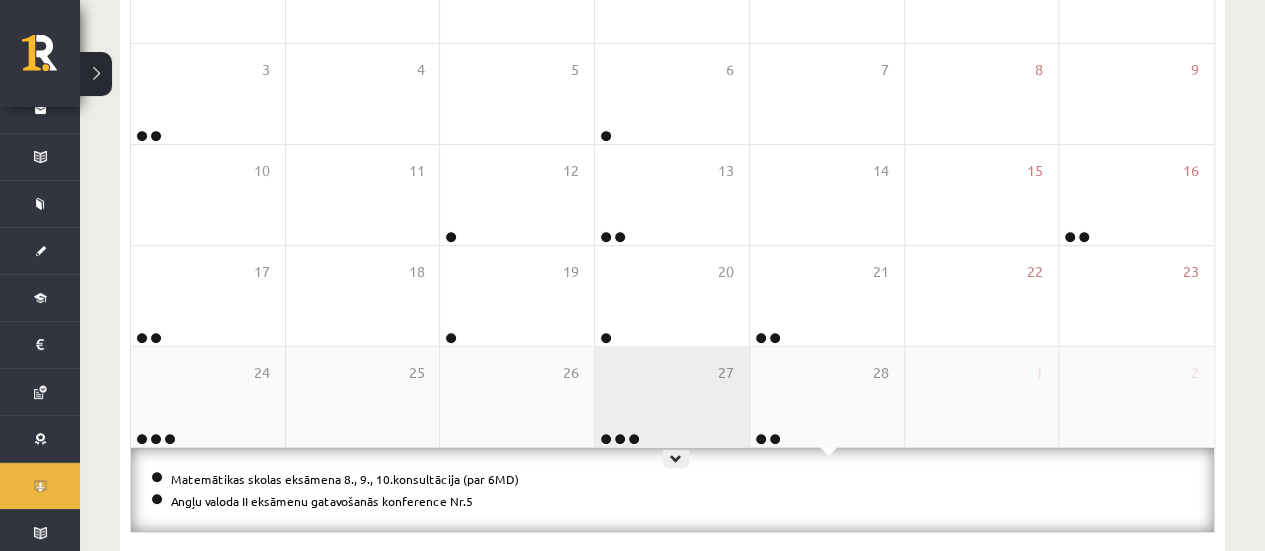 click on "27" at bounding box center (672, 397) 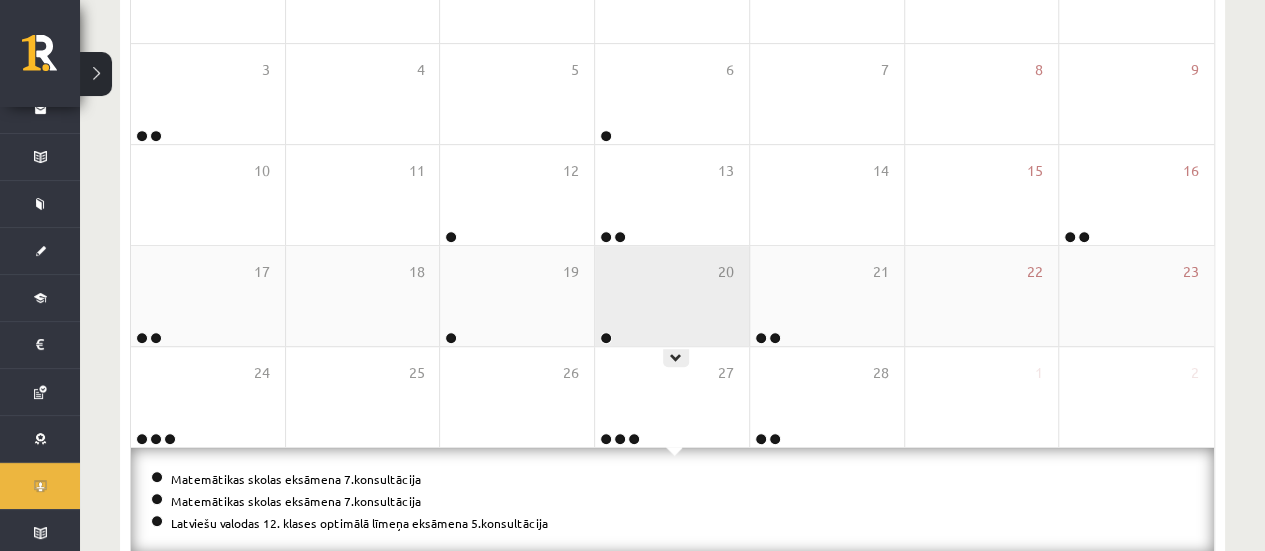 click on "20" at bounding box center (672, 296) 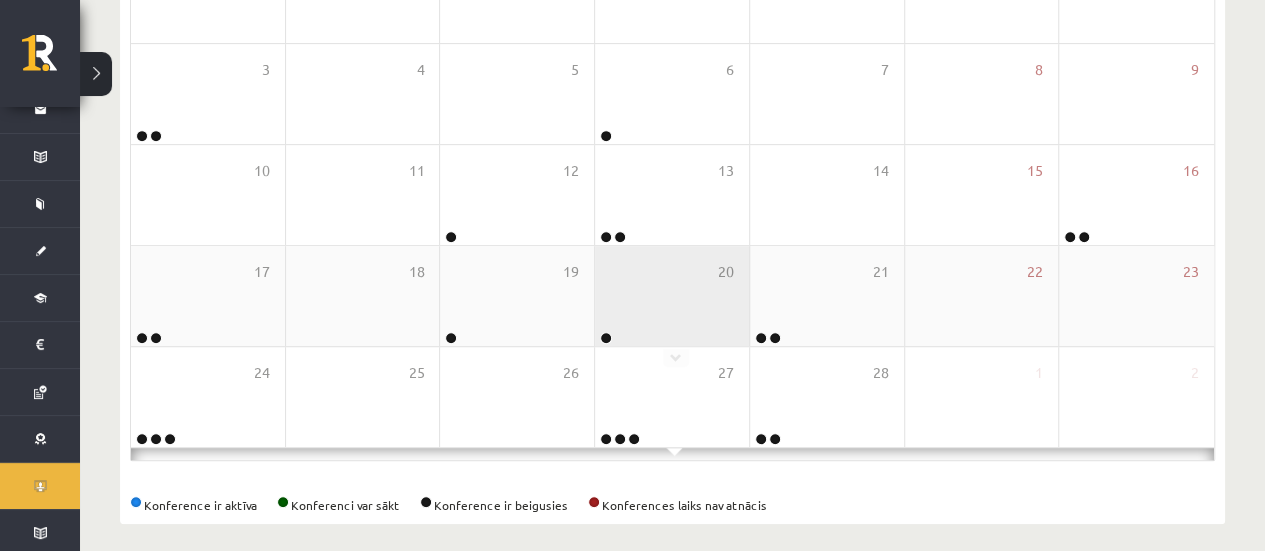 scroll, scrollTop: 404, scrollLeft: 0, axis: vertical 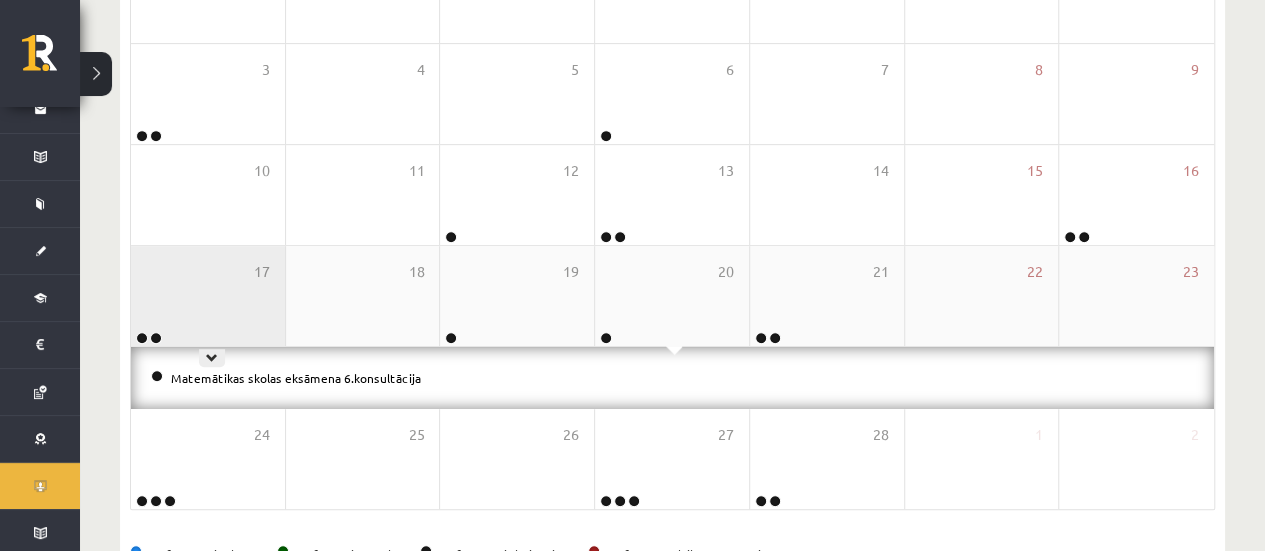 click on "17" at bounding box center [208, 296] 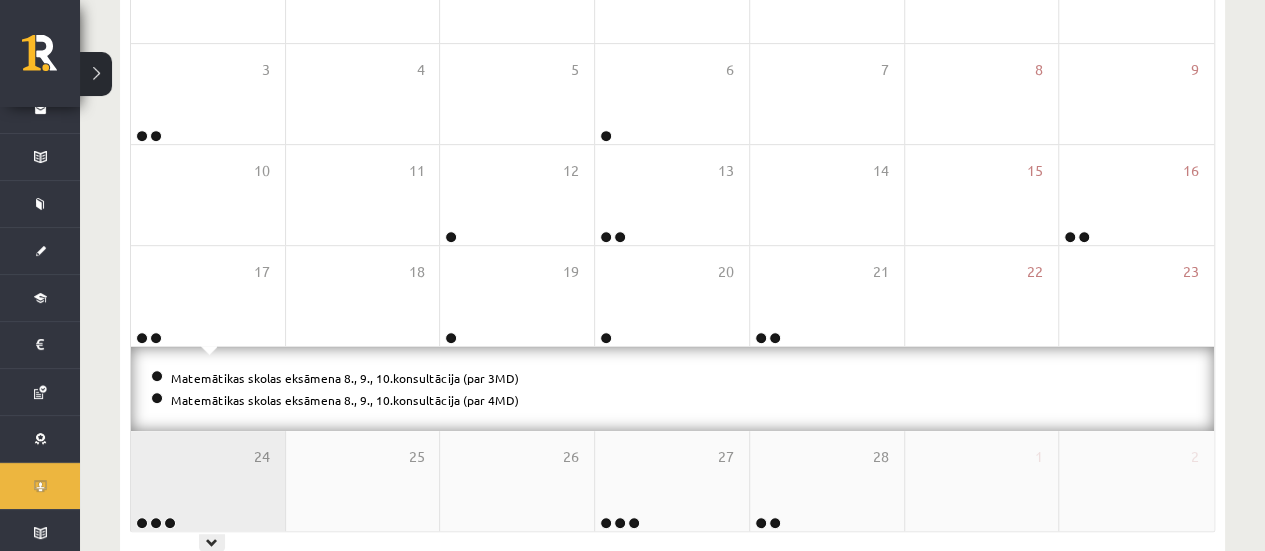 click on "24" at bounding box center [208, 481] 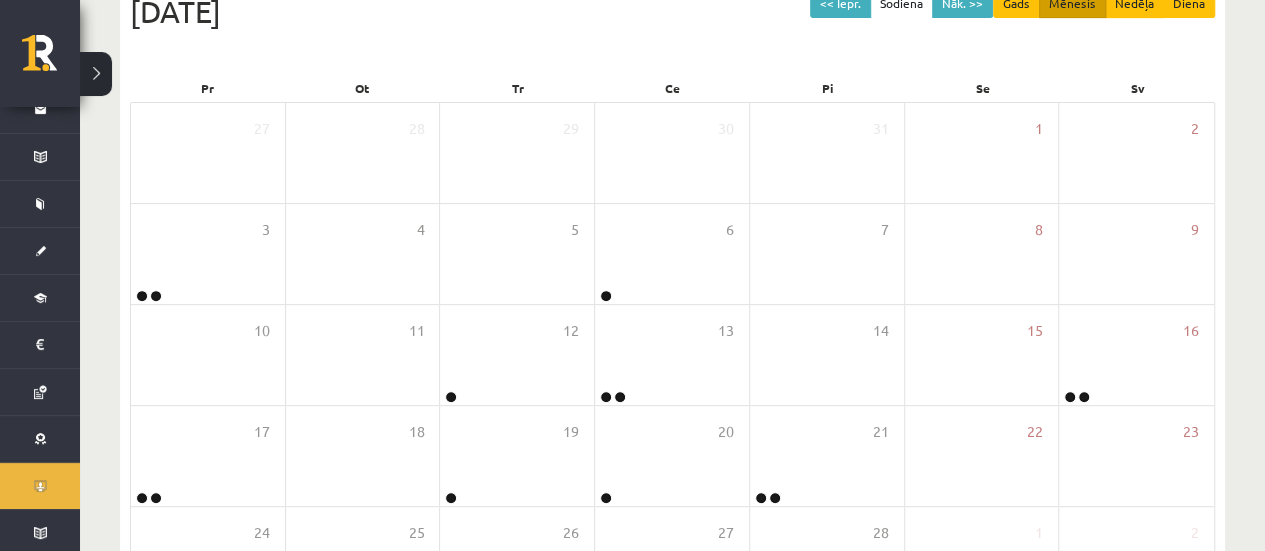 scroll, scrollTop: 141, scrollLeft: 0, axis: vertical 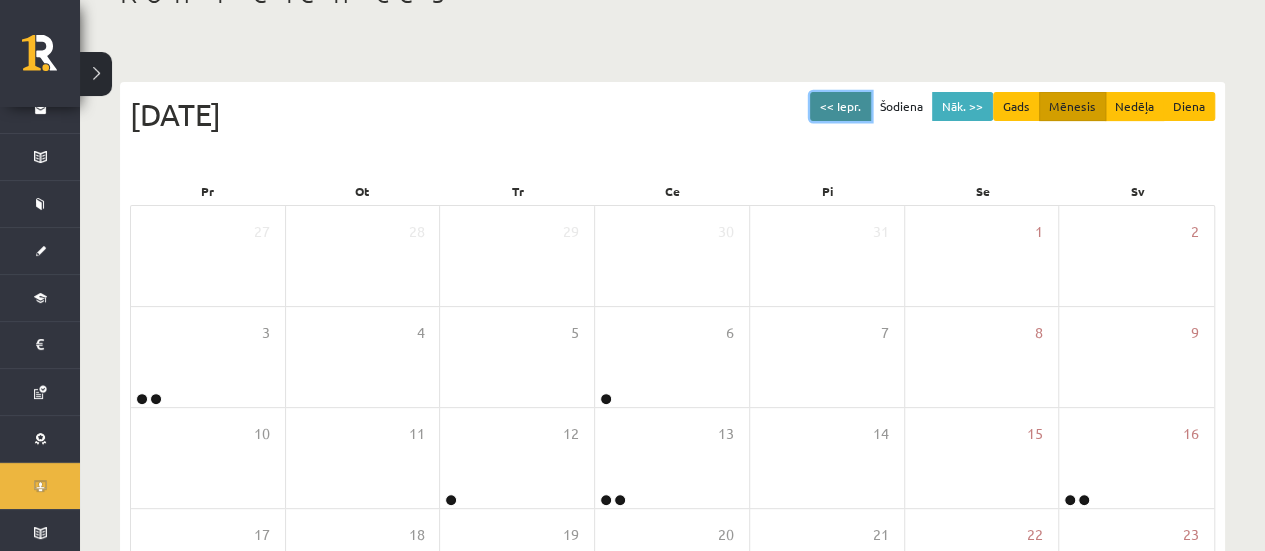 click on "<< Iepr." at bounding box center (840, 106) 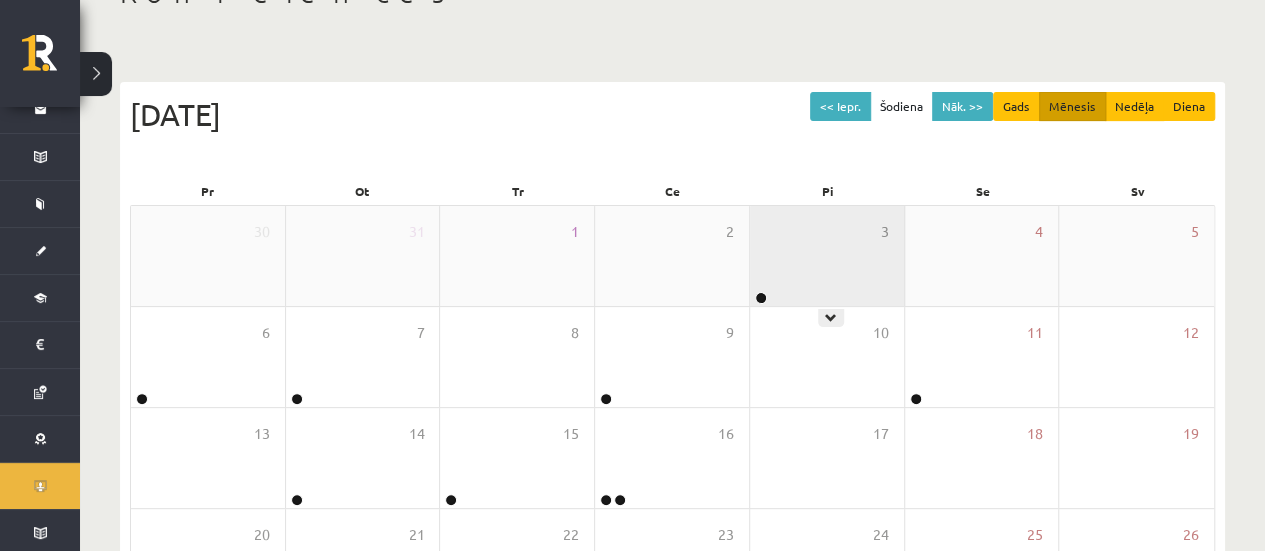 click on "3" at bounding box center [827, 256] 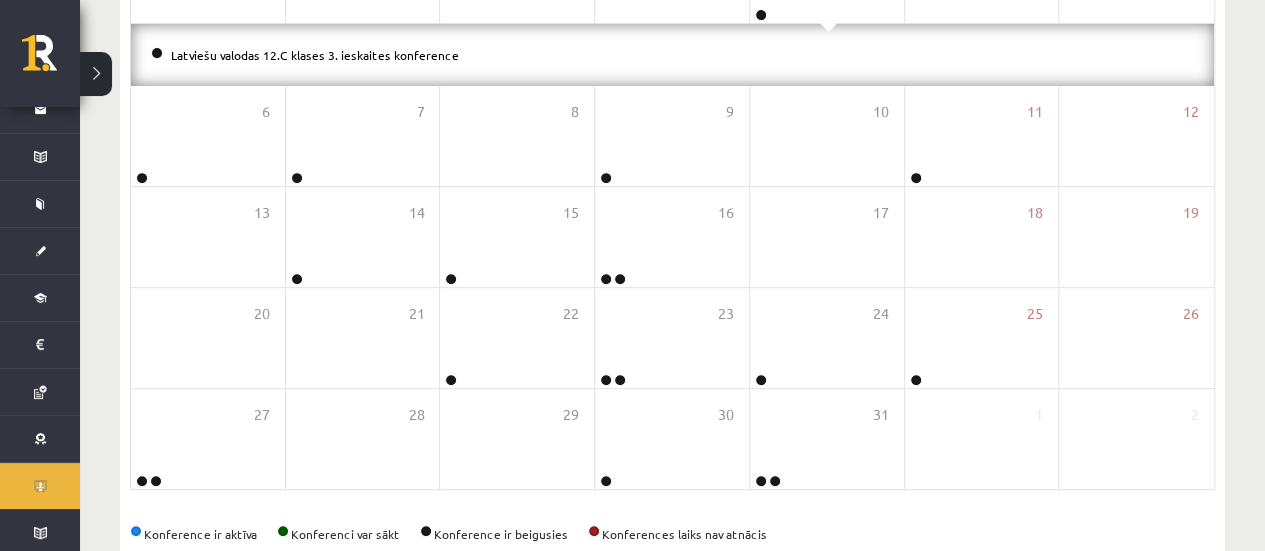 scroll, scrollTop: 450, scrollLeft: 0, axis: vertical 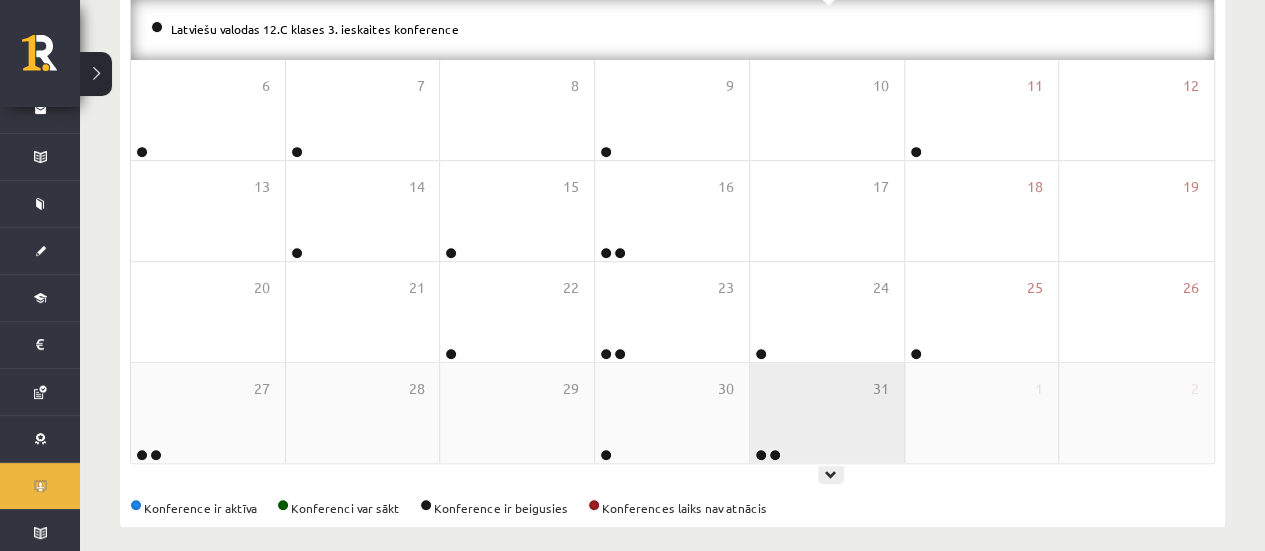 click on "31" at bounding box center (827, 413) 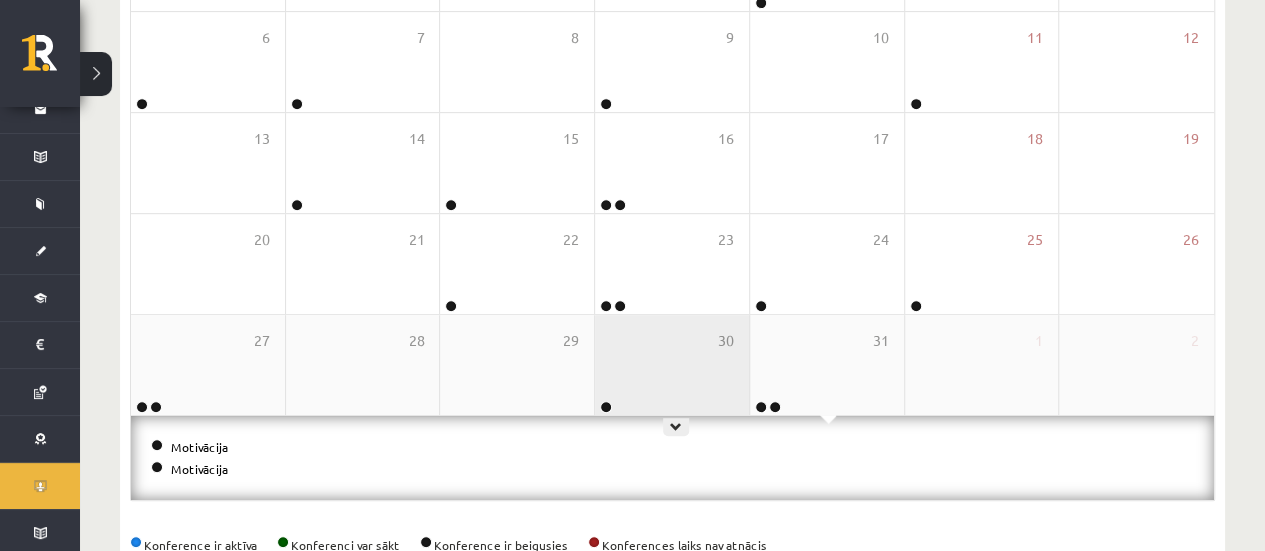 click on "30" at bounding box center [672, 365] 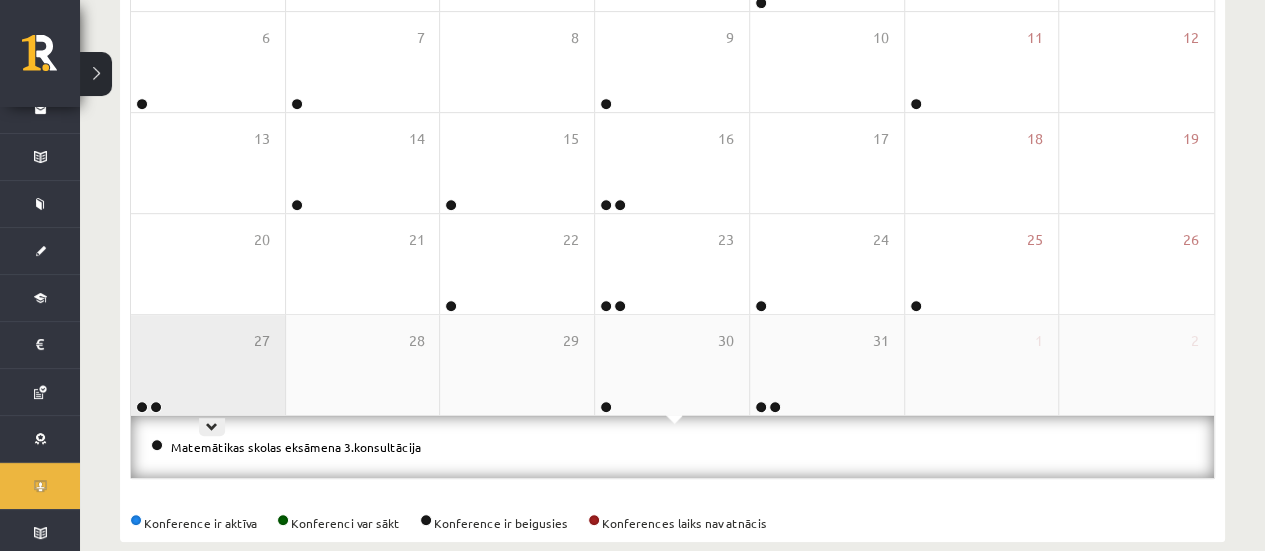 click on "27" at bounding box center [208, 365] 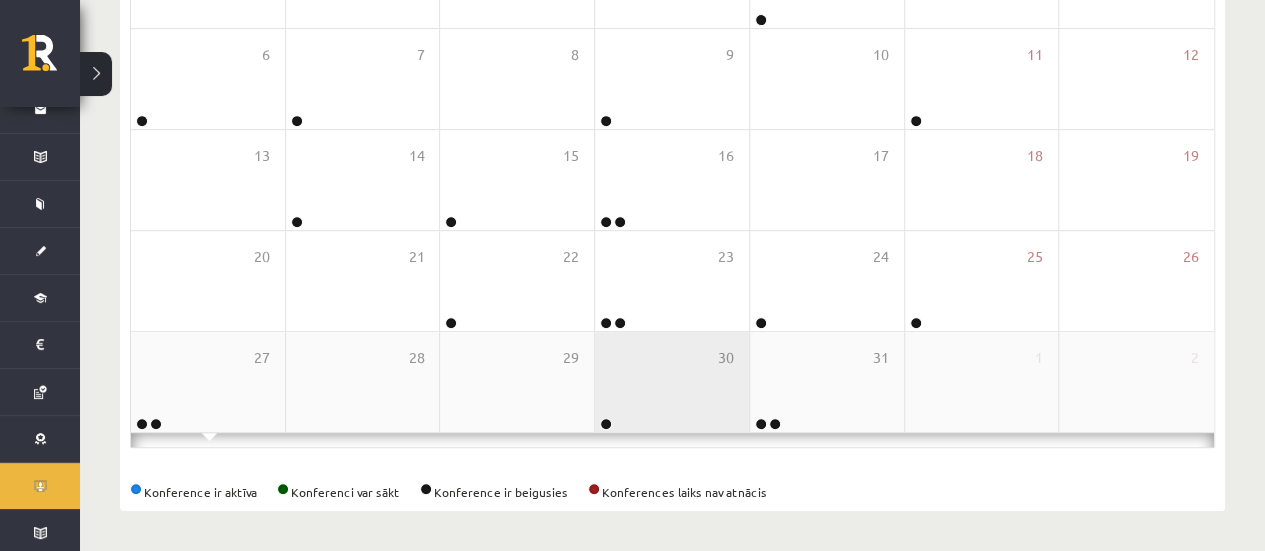 scroll, scrollTop: 436, scrollLeft: 0, axis: vertical 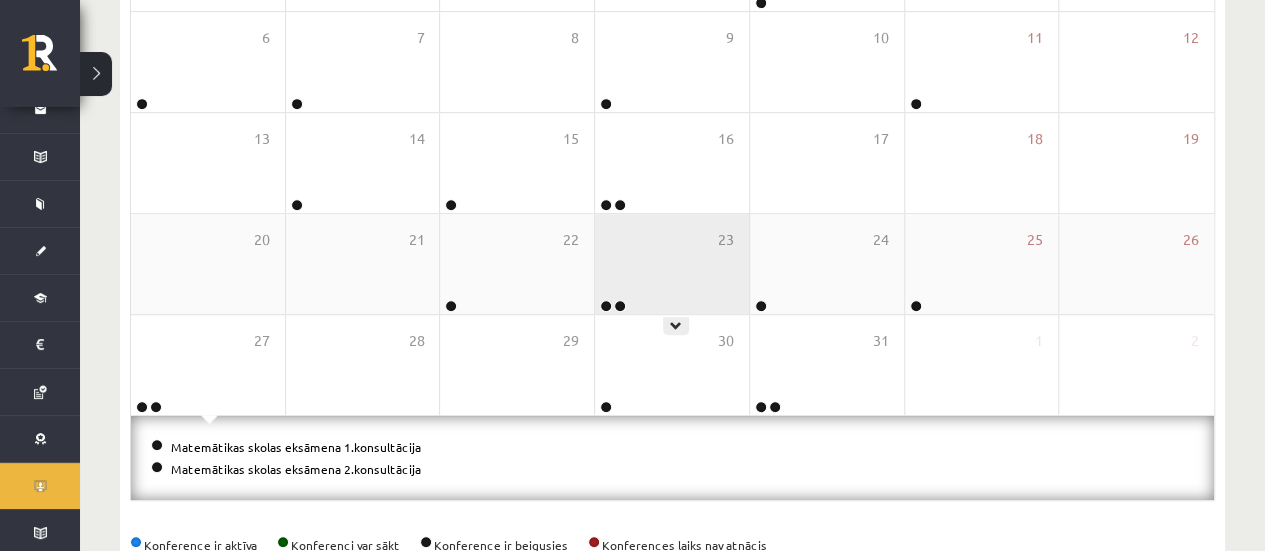 click on "23" at bounding box center [672, 264] 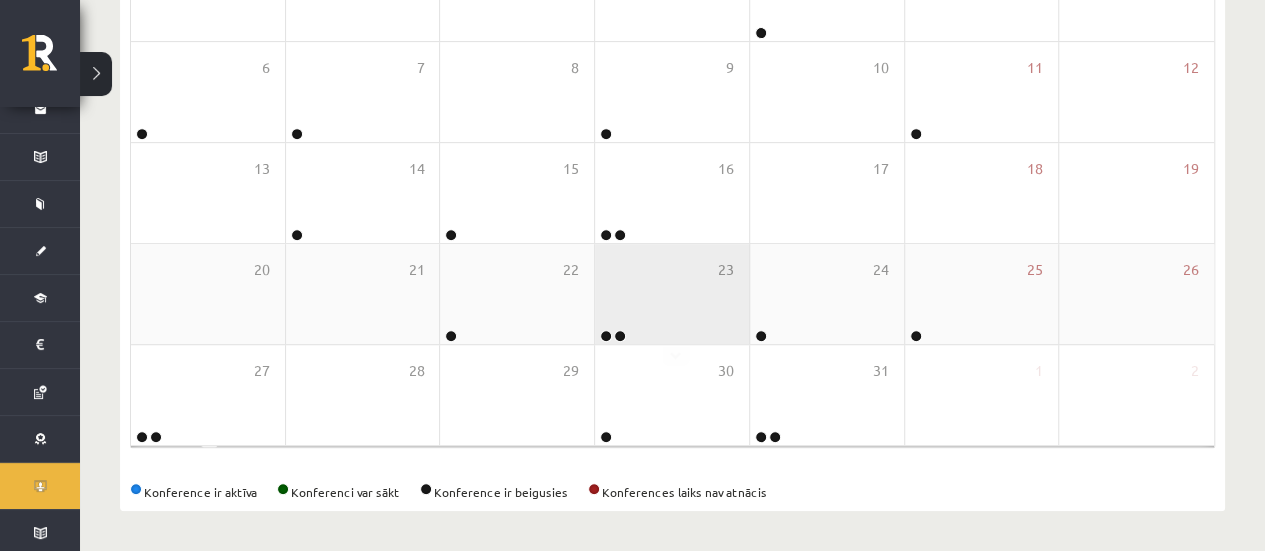 scroll, scrollTop: 436, scrollLeft: 0, axis: vertical 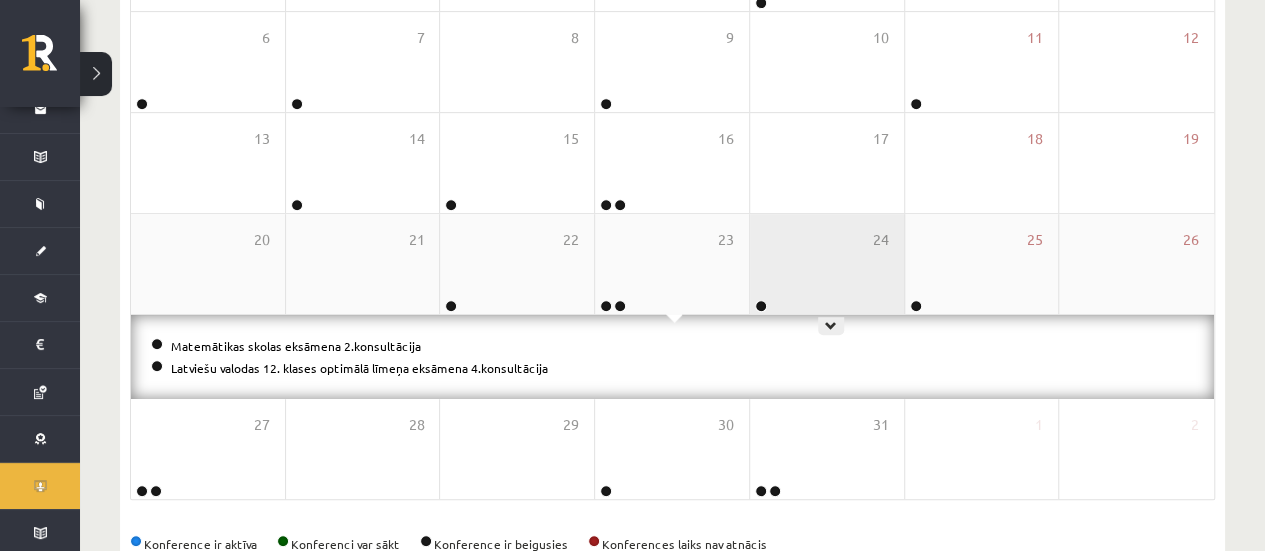 click on "24" at bounding box center (827, 264) 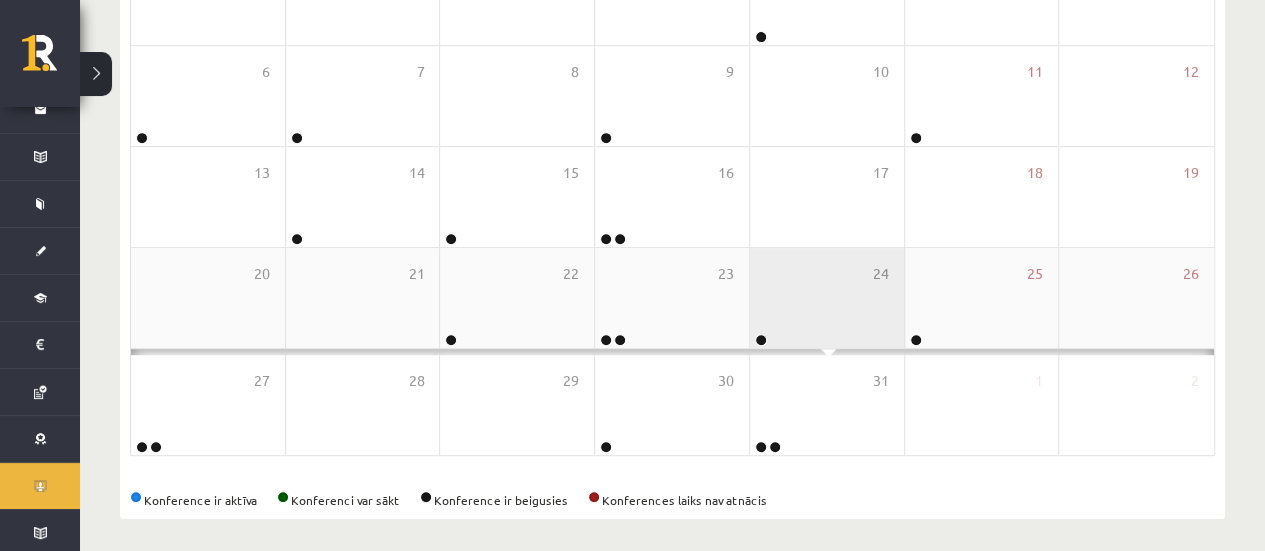 scroll, scrollTop: 436, scrollLeft: 0, axis: vertical 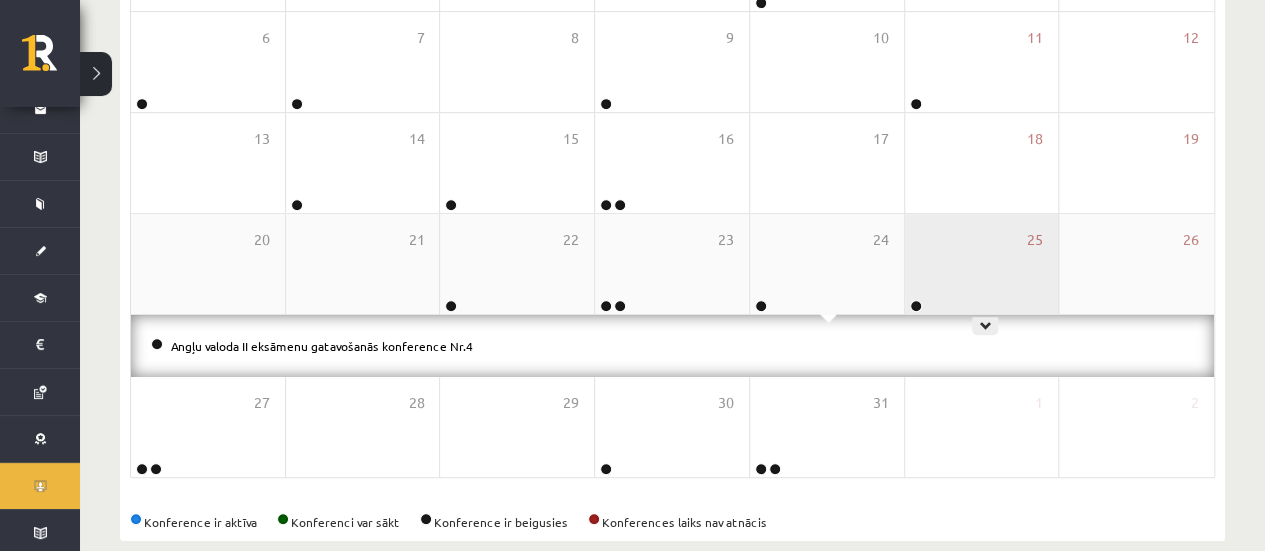 click on "25" at bounding box center (982, 264) 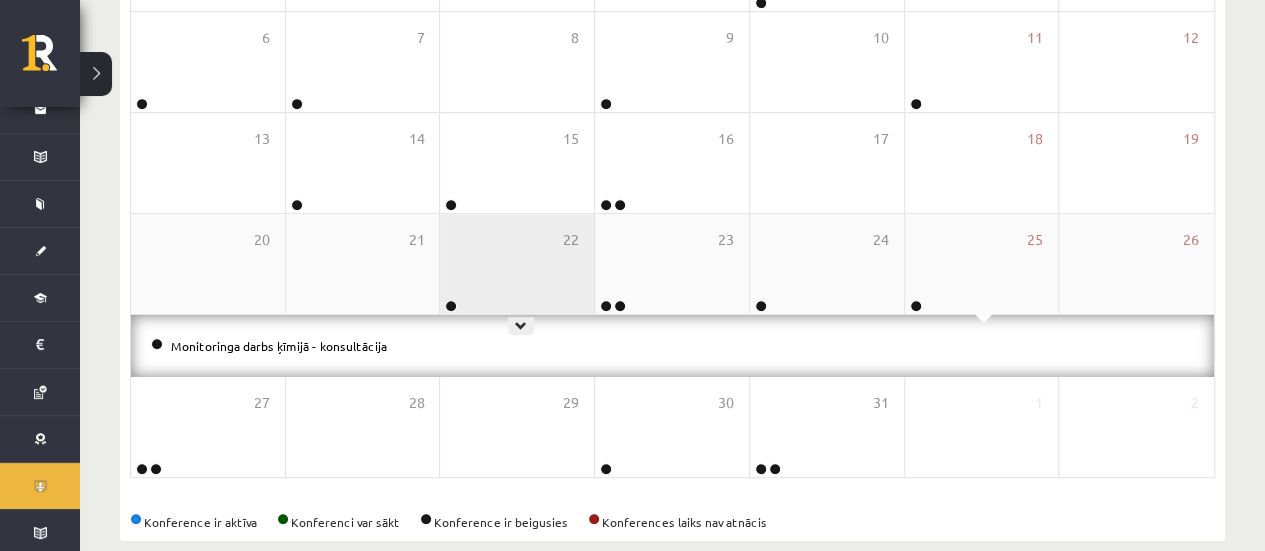 click on "22" at bounding box center [517, 264] 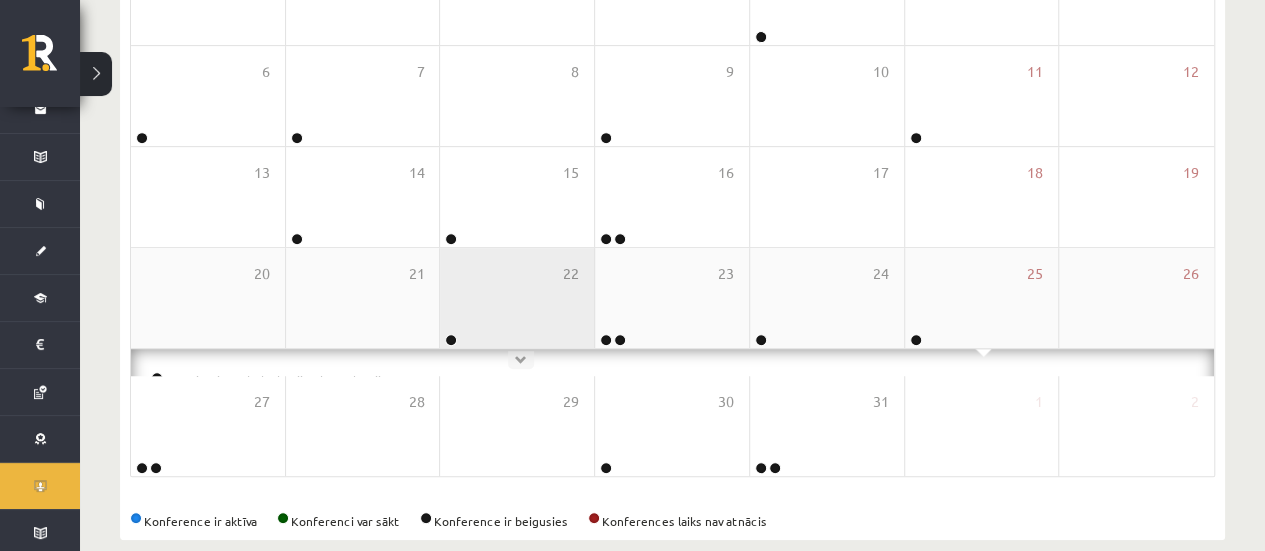 scroll, scrollTop: 436, scrollLeft: 0, axis: vertical 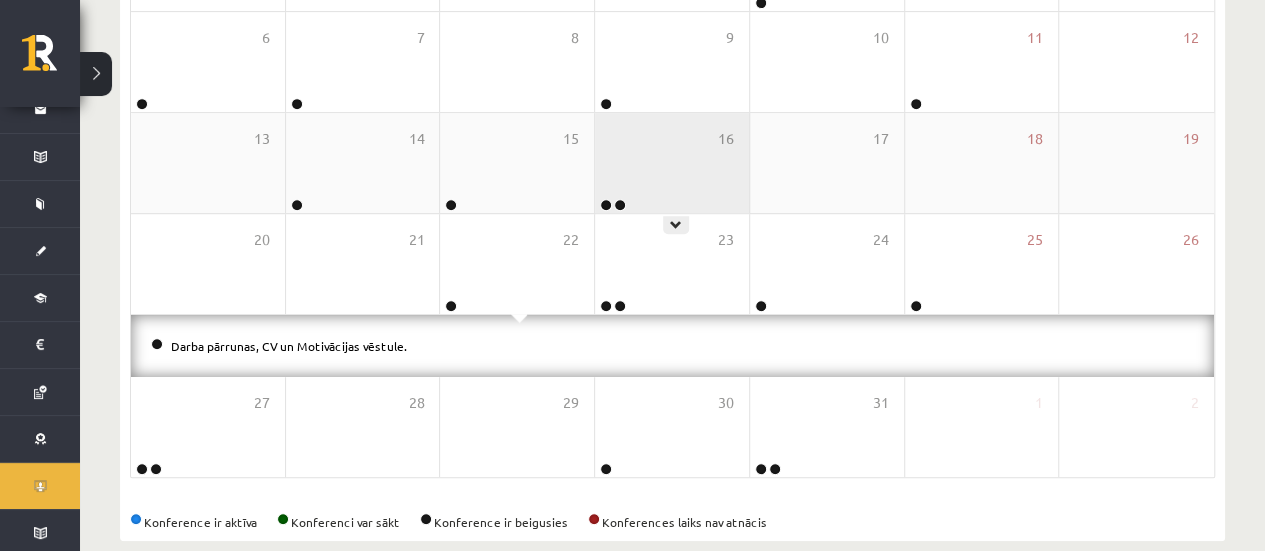 click on "16" at bounding box center (672, 163) 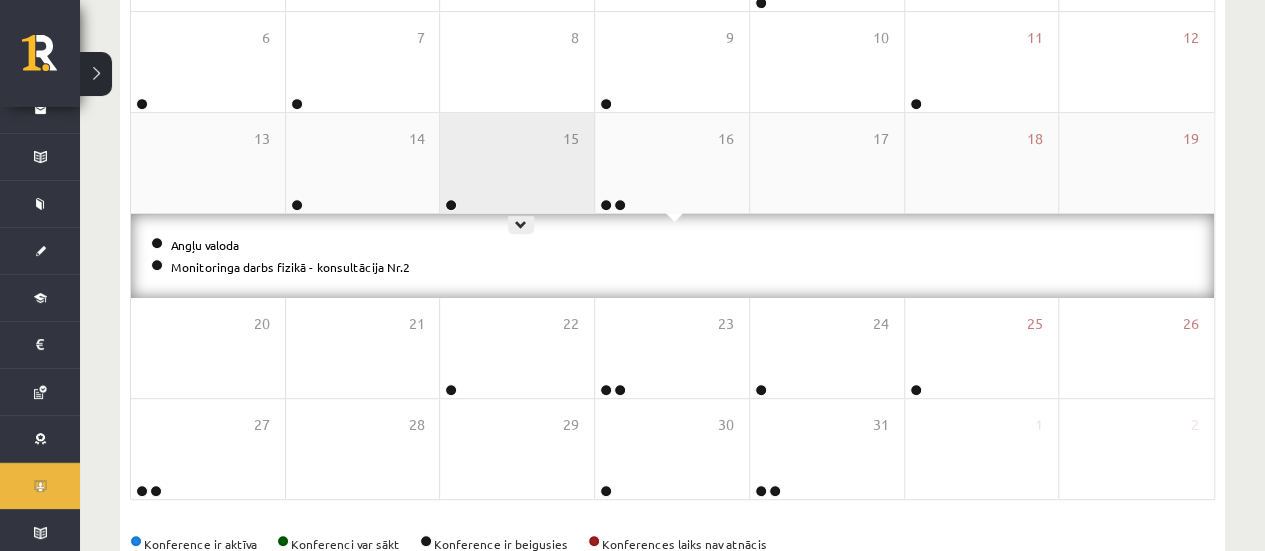 click on "15" at bounding box center [517, 163] 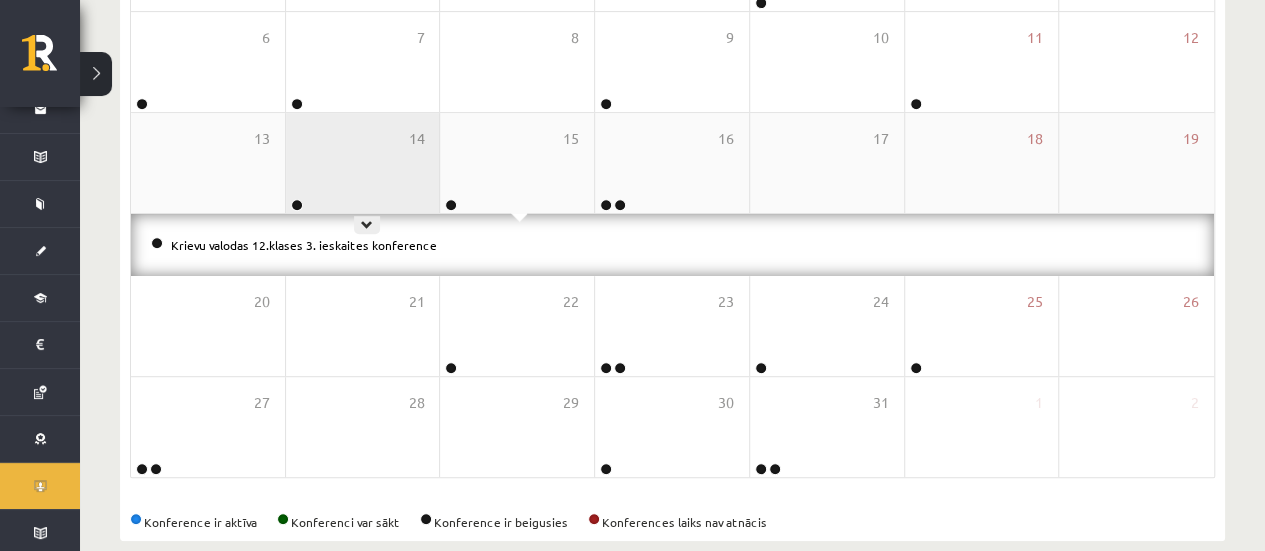 click on "14" at bounding box center (363, 163) 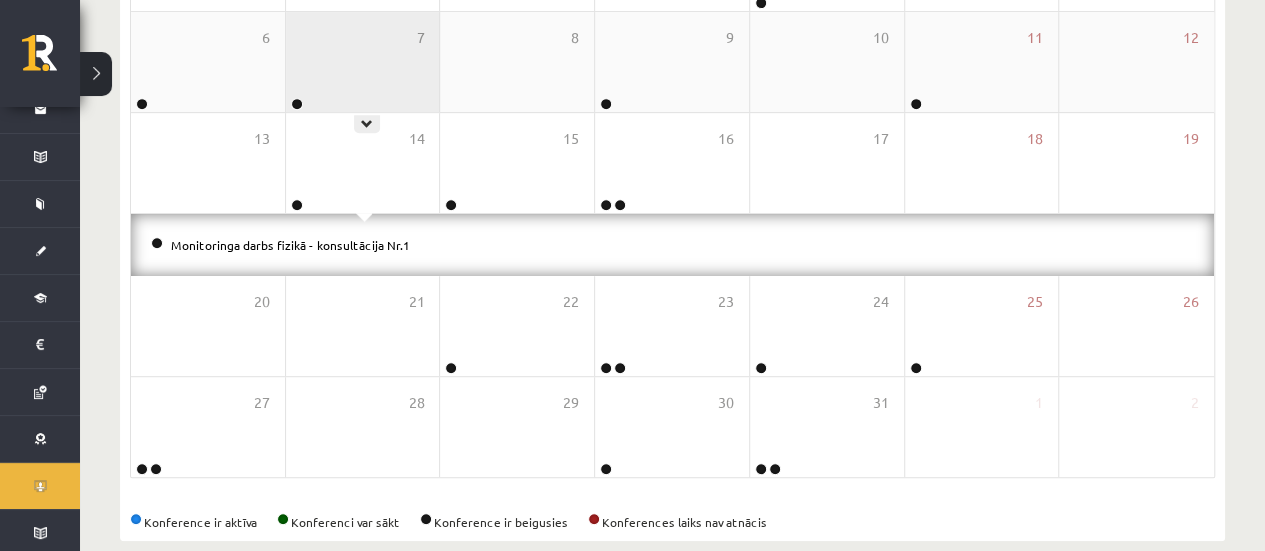 click on "7" at bounding box center [363, 62] 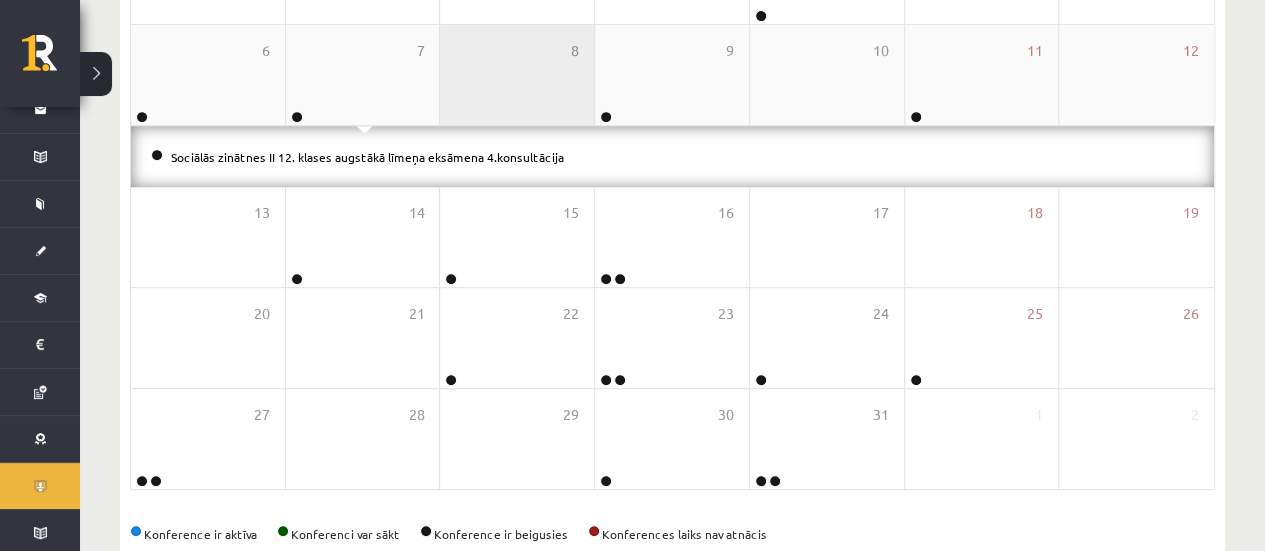 scroll, scrollTop: 436, scrollLeft: 0, axis: vertical 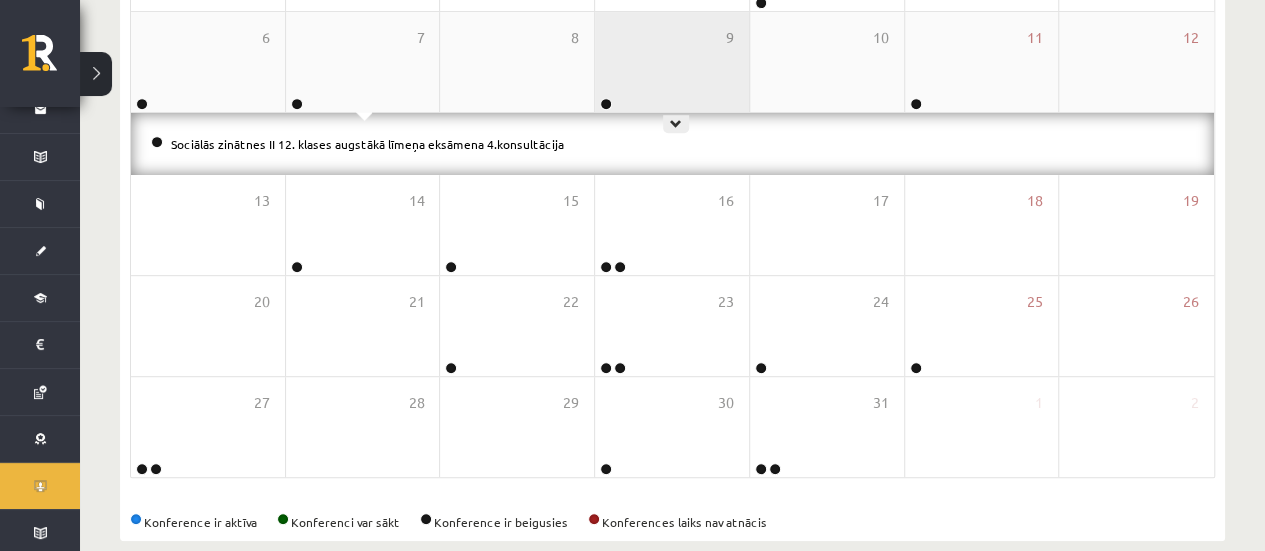 click on "9" at bounding box center (672, 62) 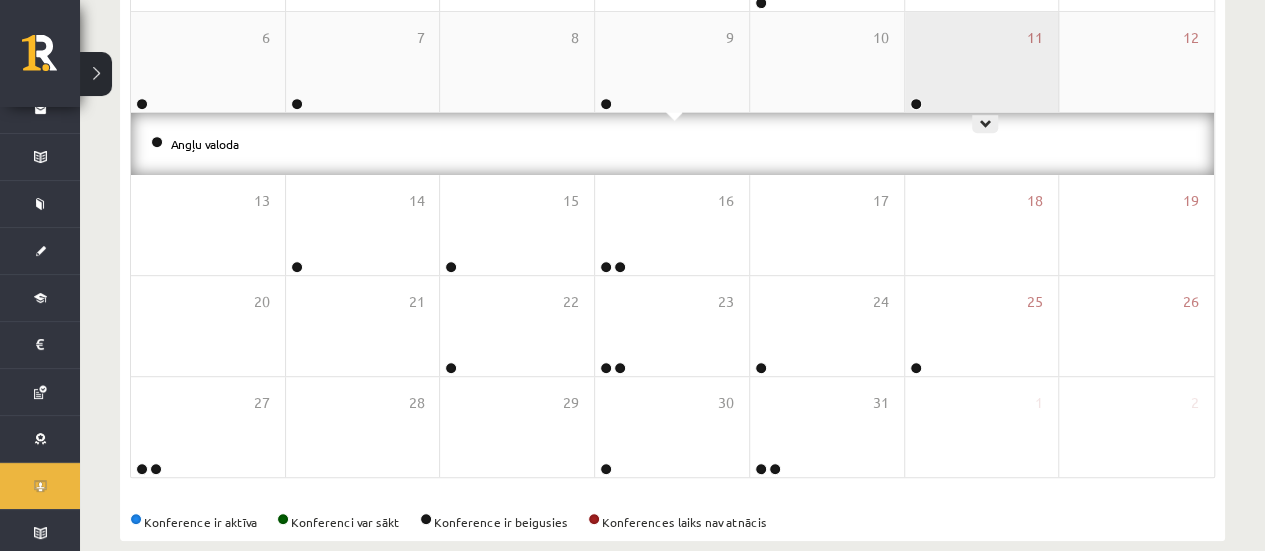 click on "11" at bounding box center [982, 62] 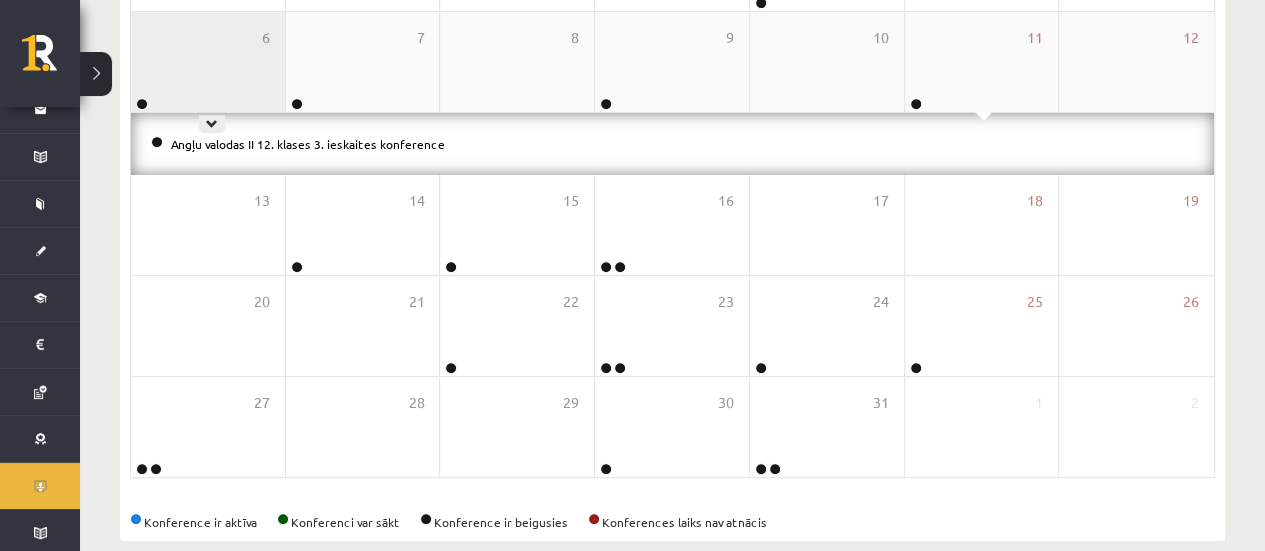 click on "6" at bounding box center [208, 62] 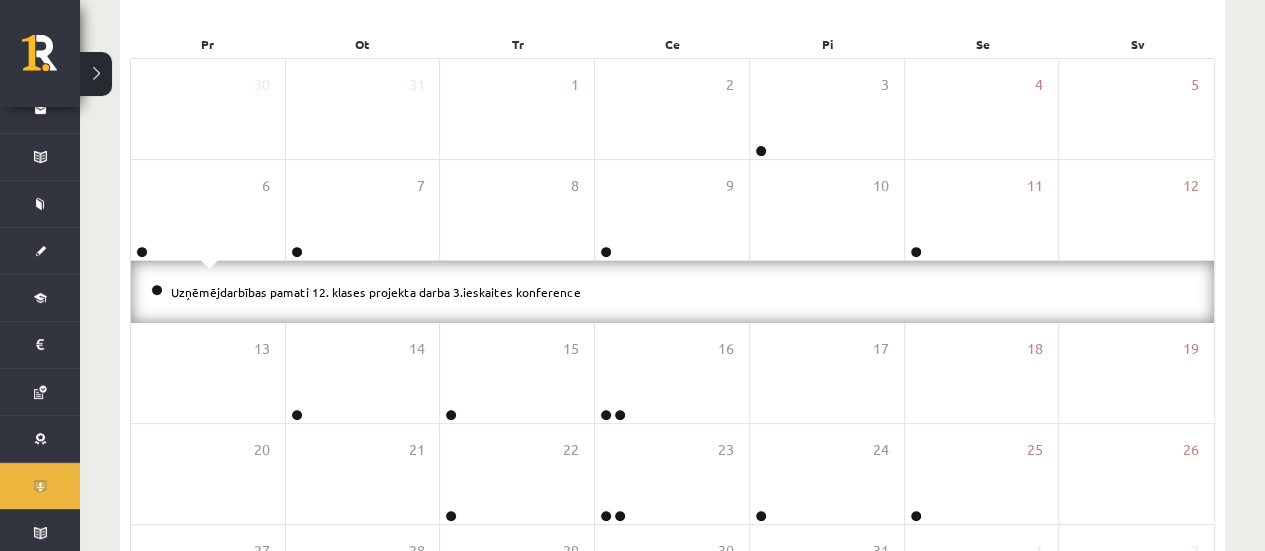 scroll, scrollTop: 280, scrollLeft: 0, axis: vertical 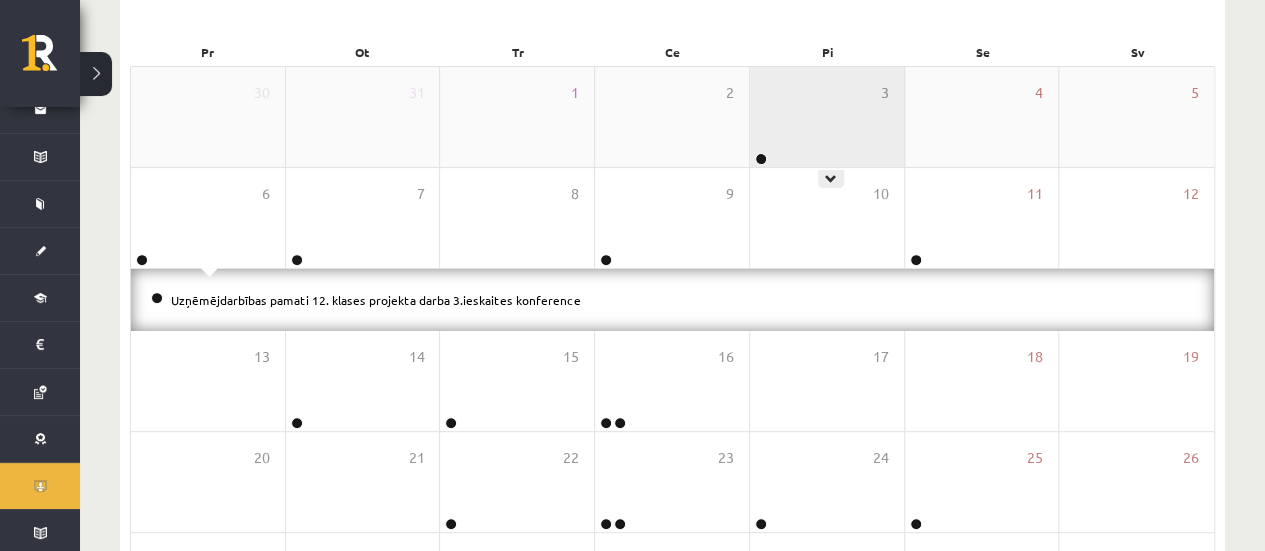 click on "3" at bounding box center [827, 117] 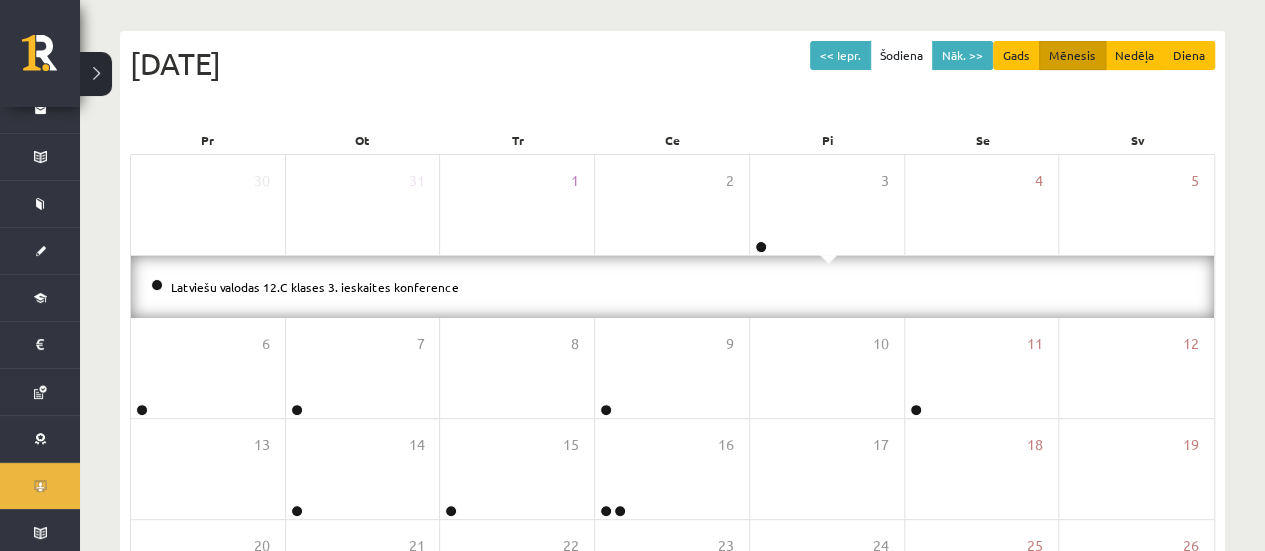 scroll, scrollTop: 190, scrollLeft: 0, axis: vertical 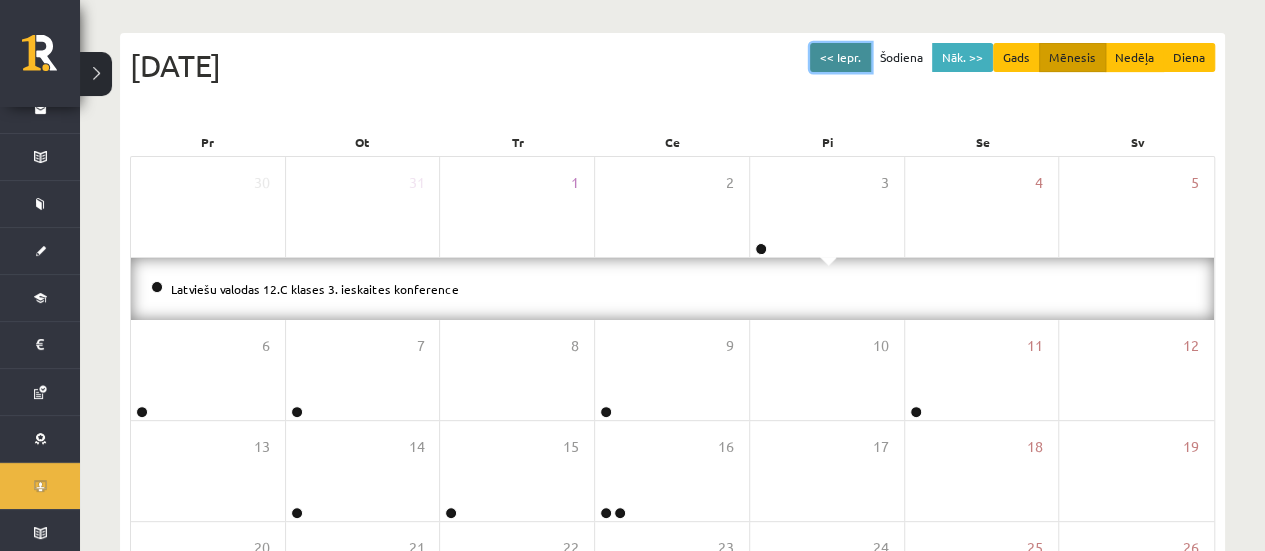 click on "<< Iepr." at bounding box center (840, 57) 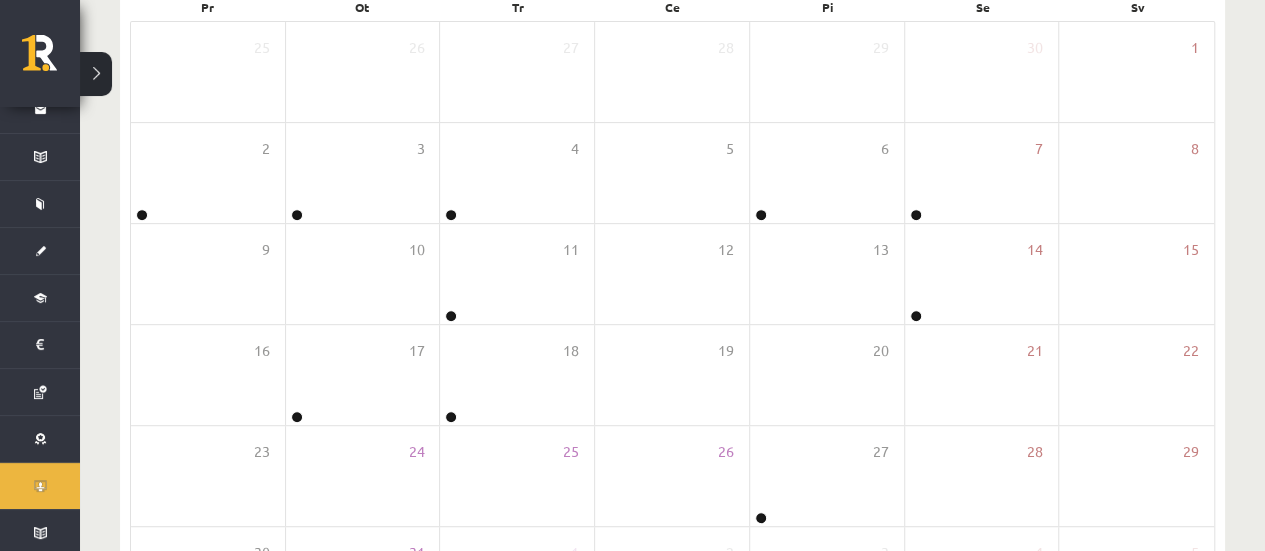 scroll, scrollTop: 380, scrollLeft: 0, axis: vertical 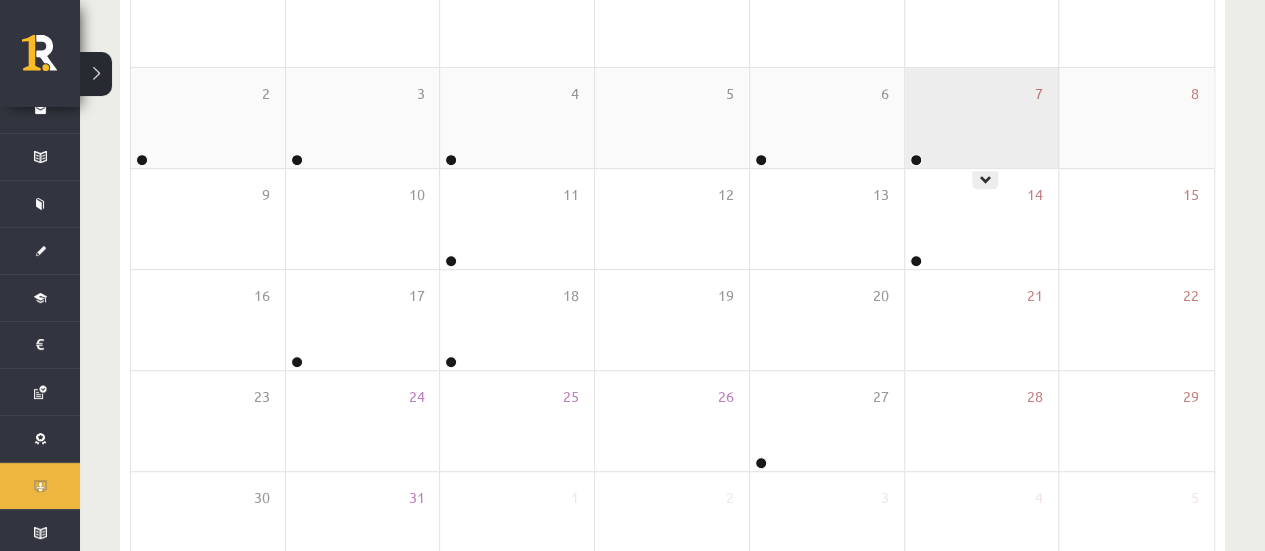 click on "7" at bounding box center (982, 118) 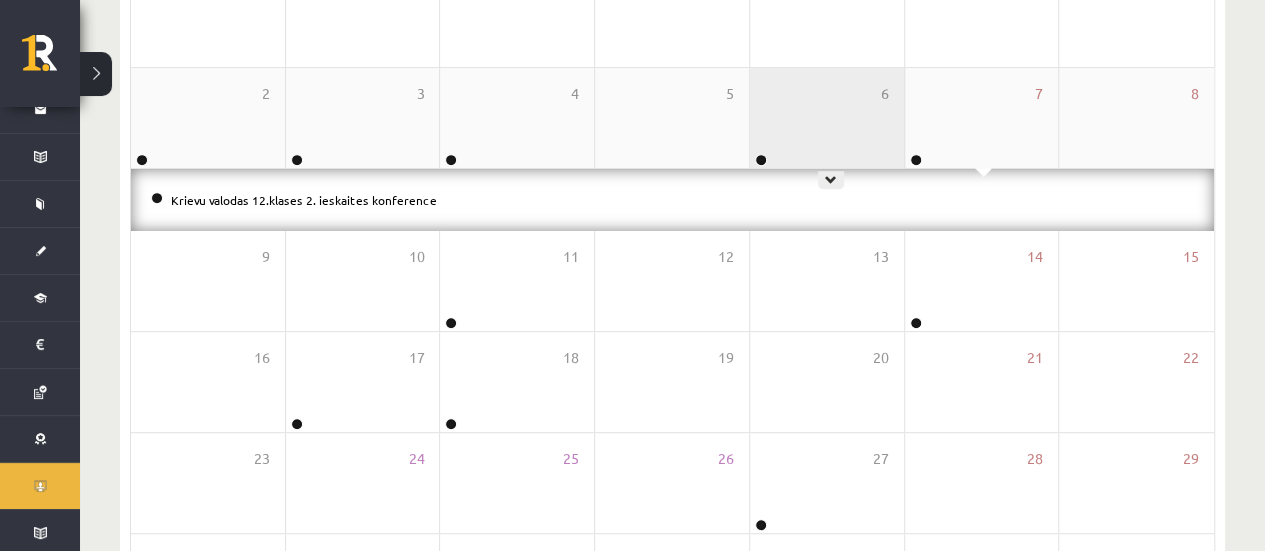 click on "6" at bounding box center (827, 118) 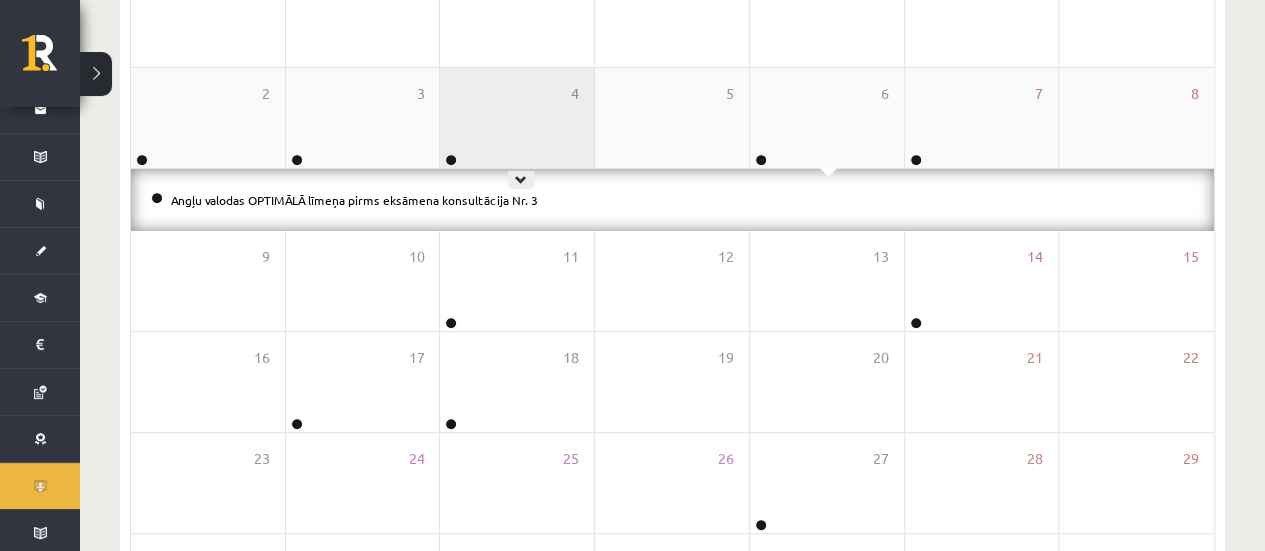 click on "4" at bounding box center [517, 118] 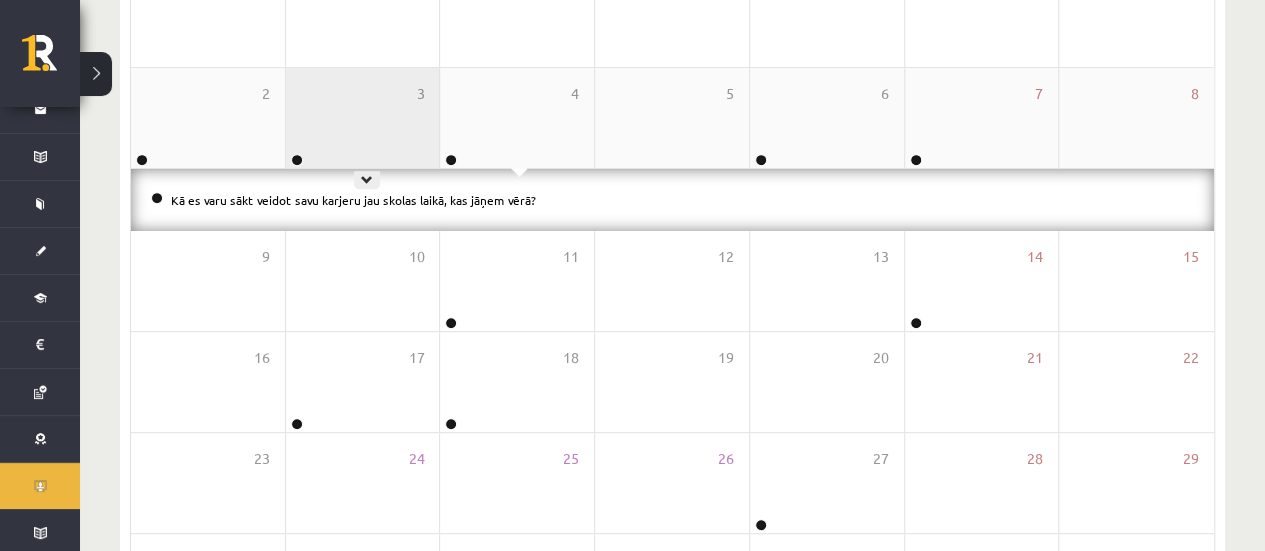 click on "3" at bounding box center (363, 118) 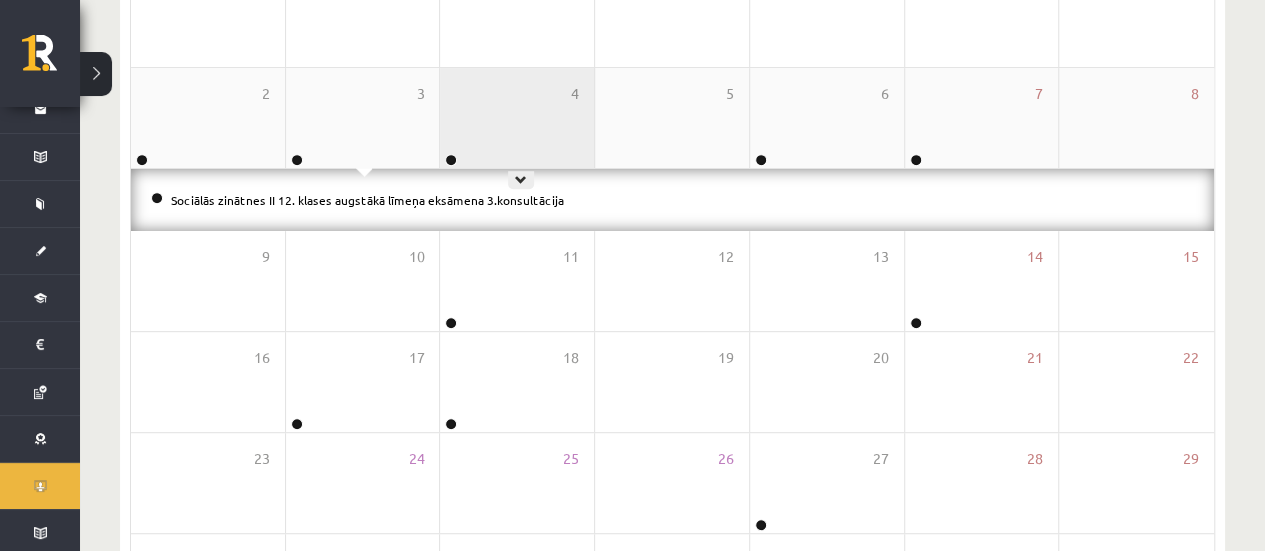 click on "4" at bounding box center (517, 118) 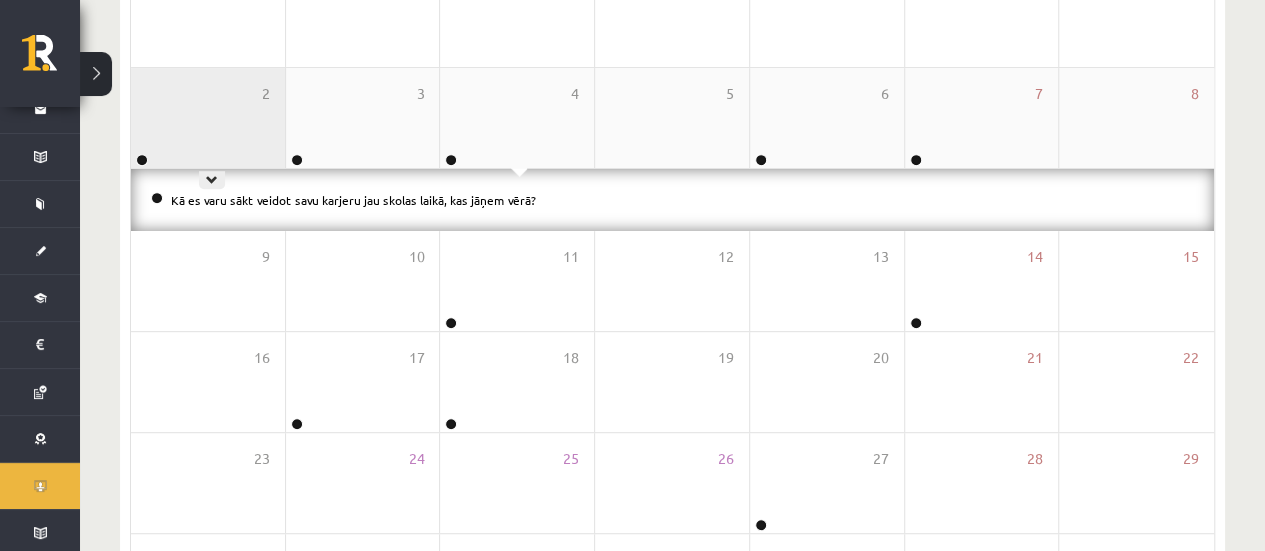 click on "2" at bounding box center [208, 118] 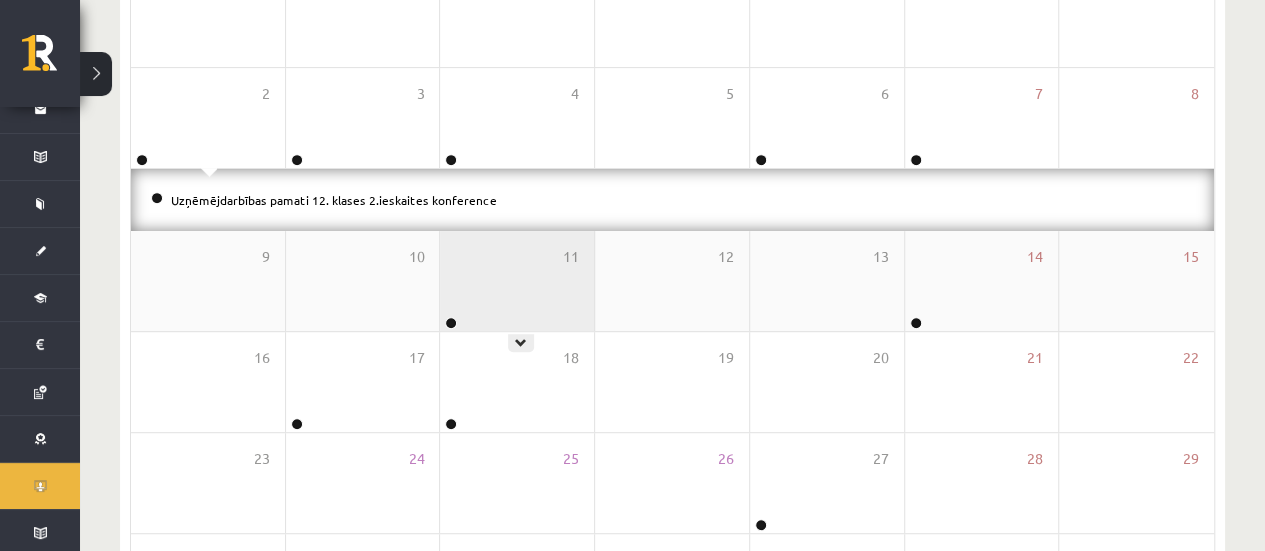 click on "11" at bounding box center [517, 281] 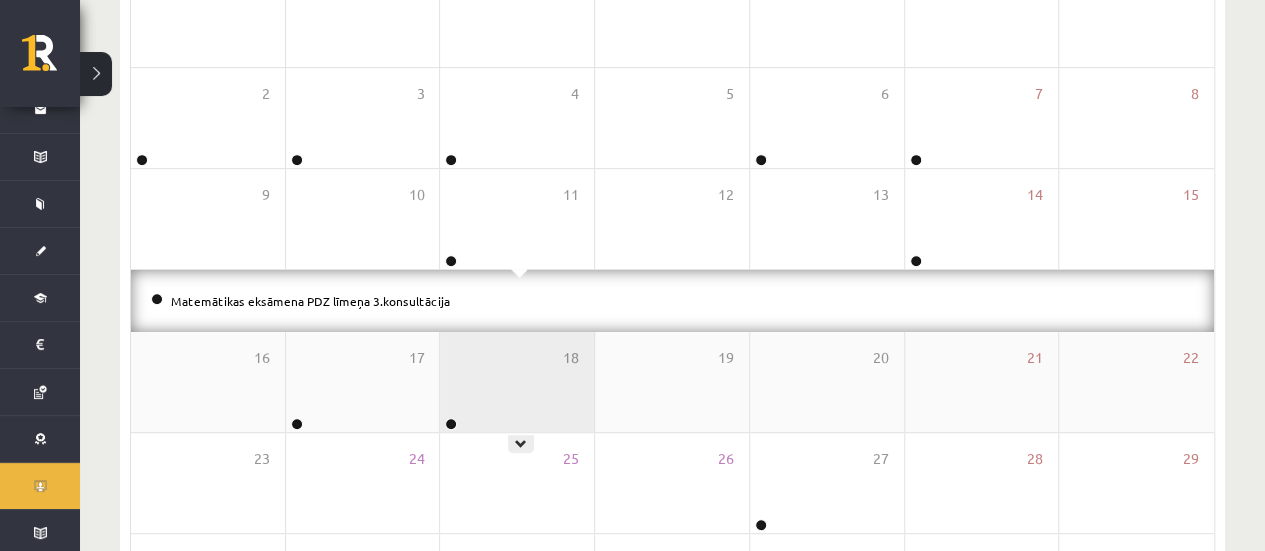 click on "18" at bounding box center [517, 382] 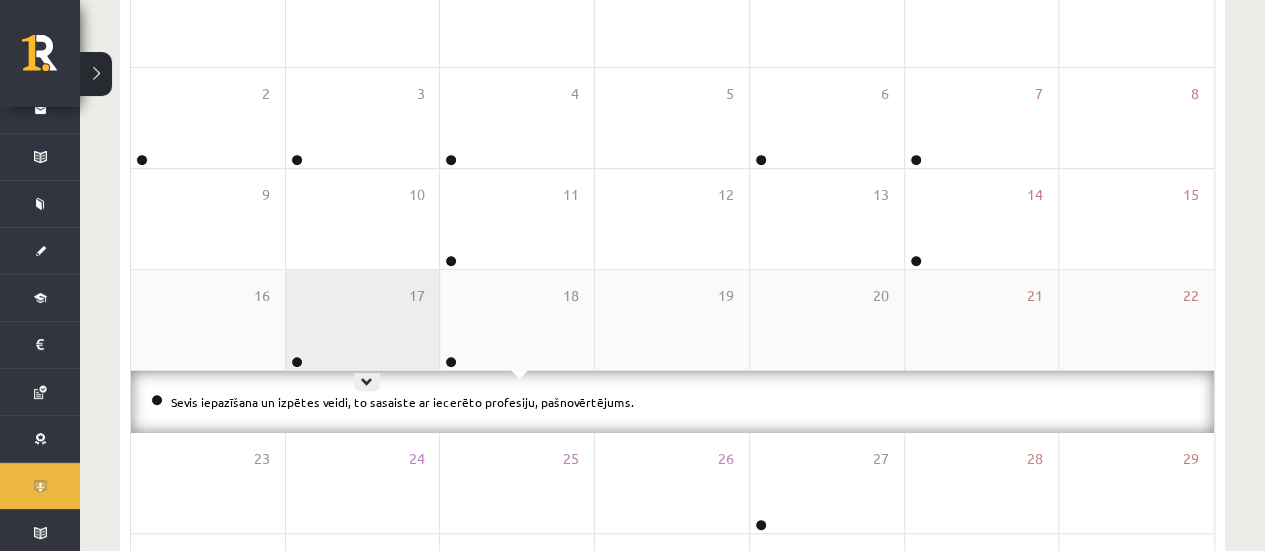 click on "17" at bounding box center [363, 320] 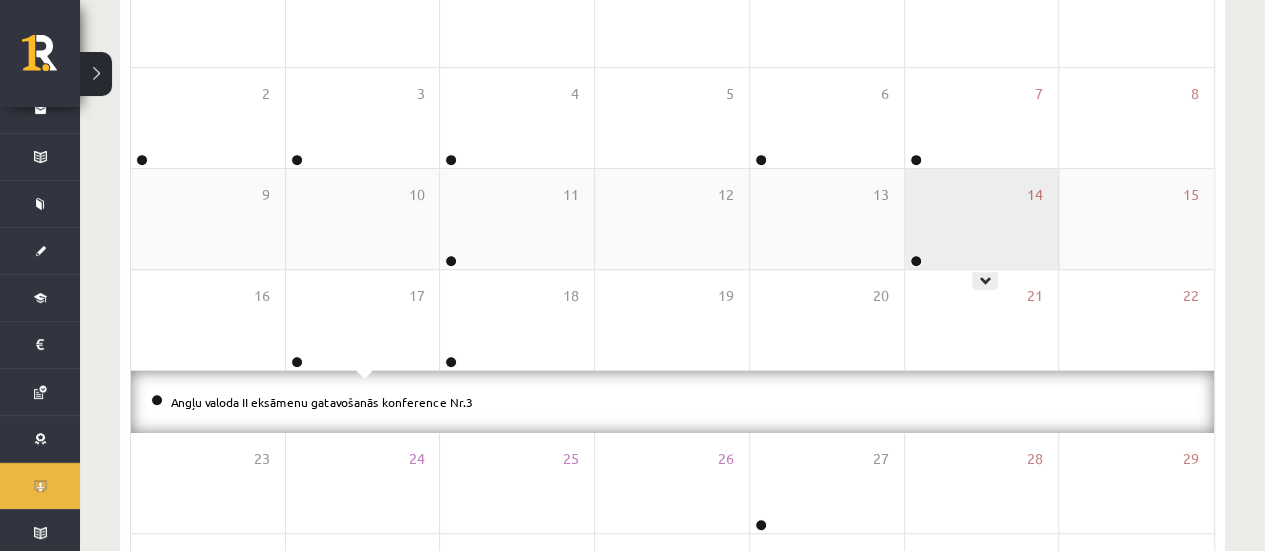 click on "14" at bounding box center (982, 219) 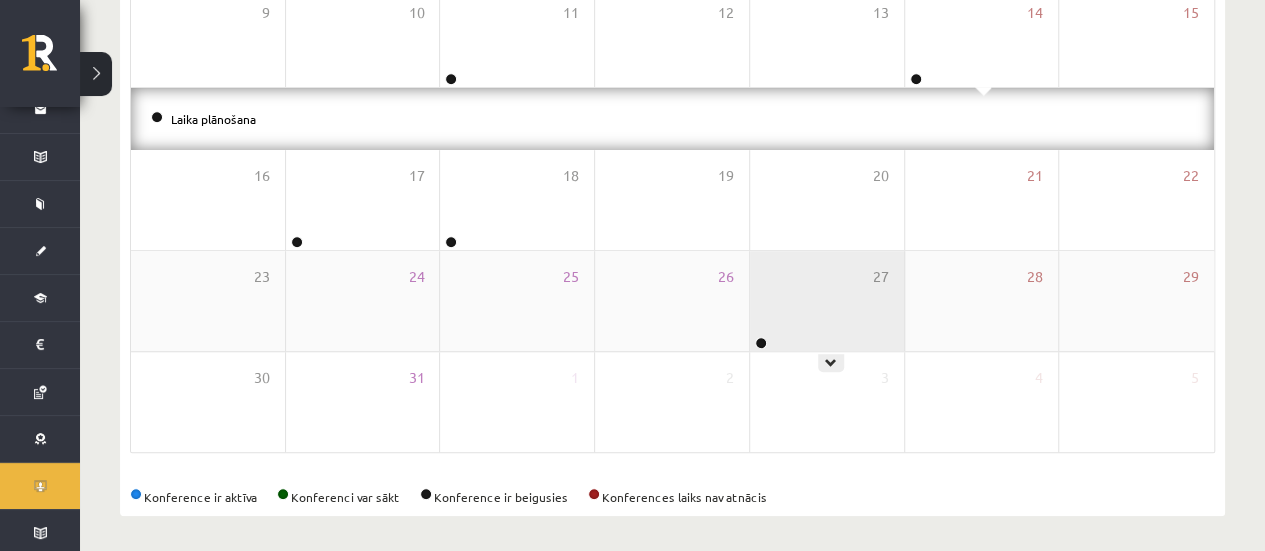 click on "27" at bounding box center [827, 301] 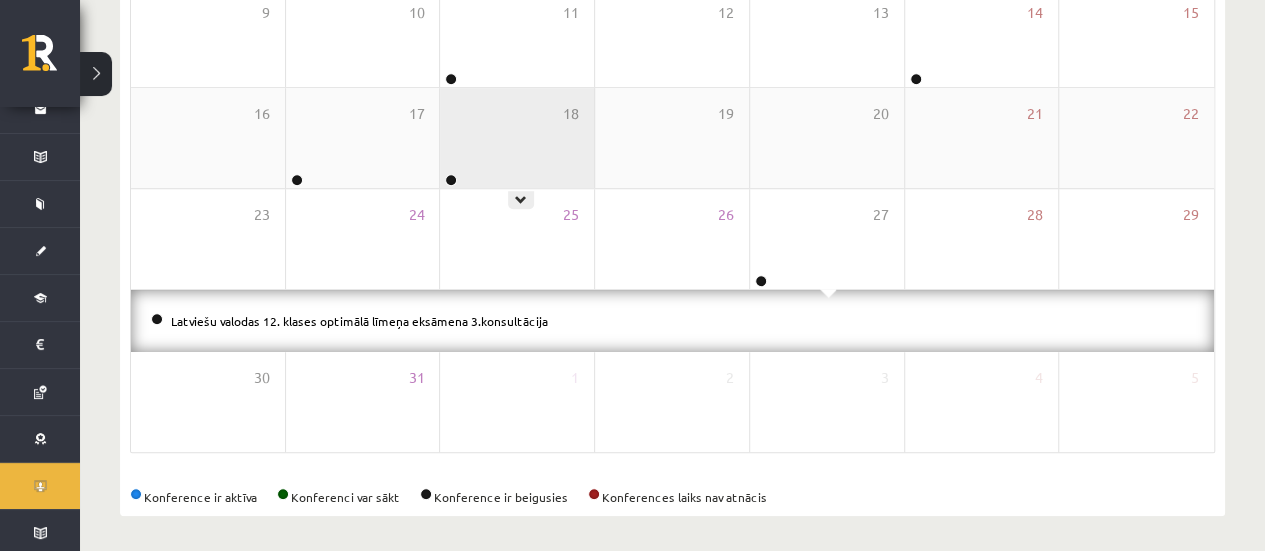 click on "18" at bounding box center [517, 138] 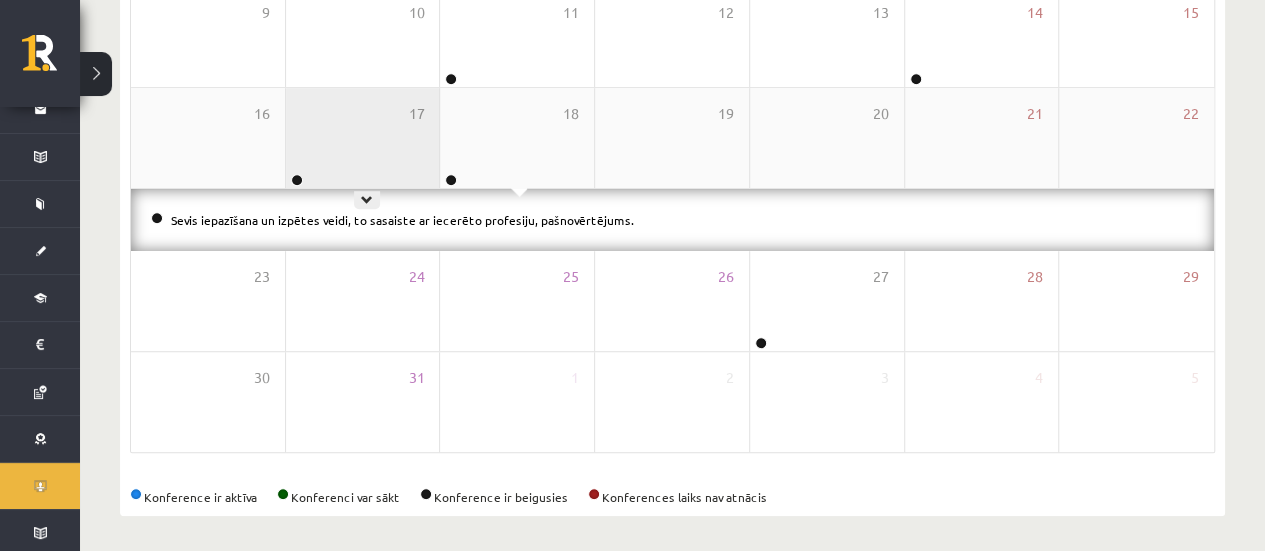 click on "17" at bounding box center (363, 138) 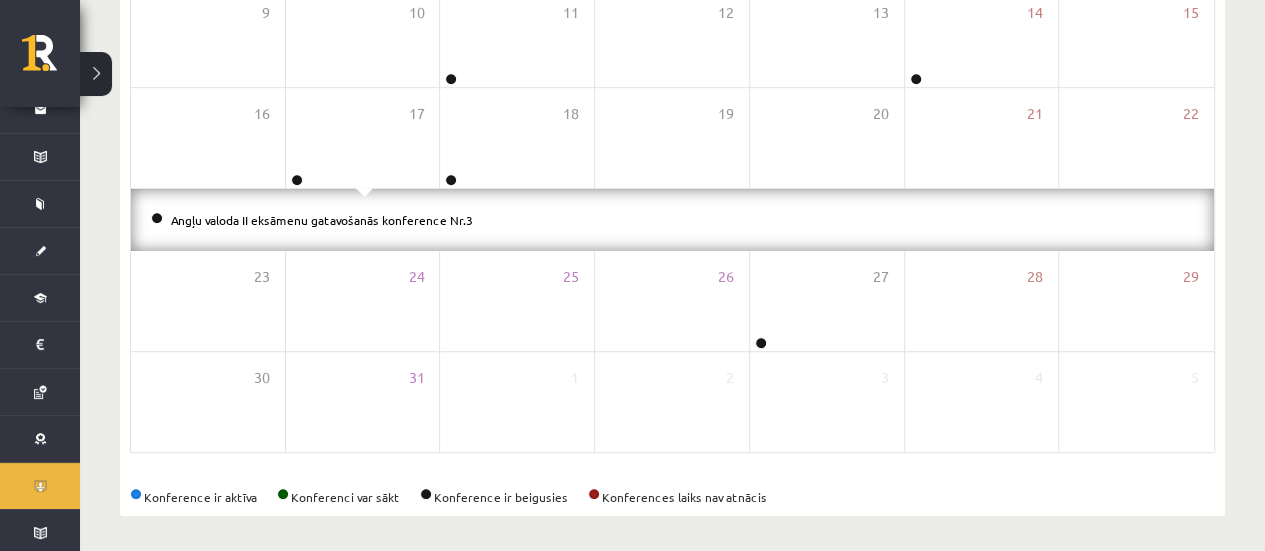 scroll, scrollTop: 110, scrollLeft: 0, axis: vertical 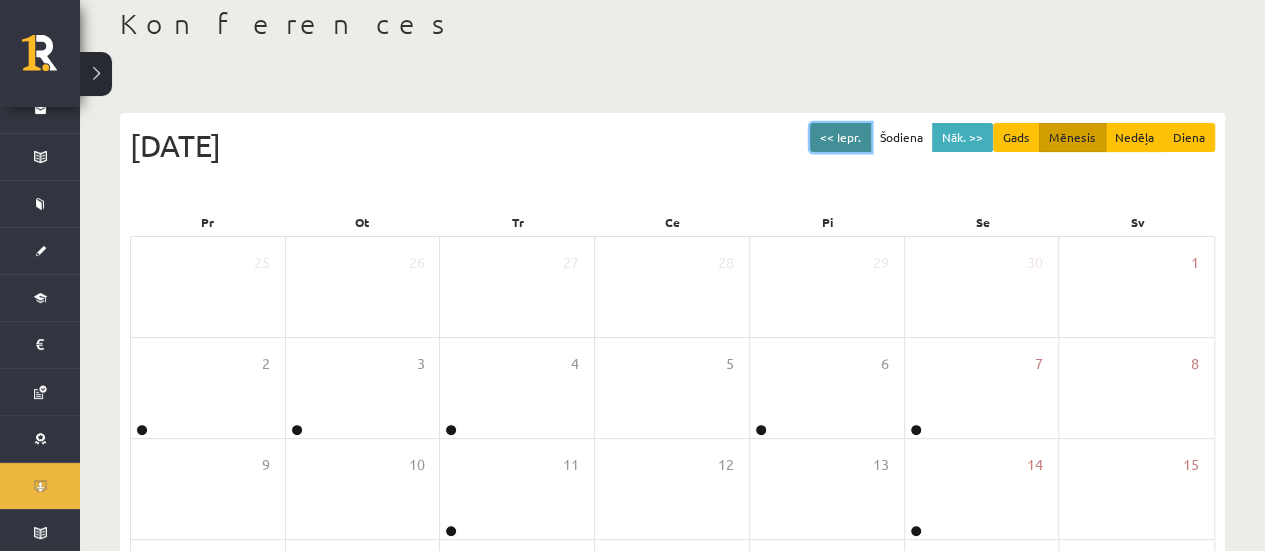 click on "<< Iepr." at bounding box center [840, 137] 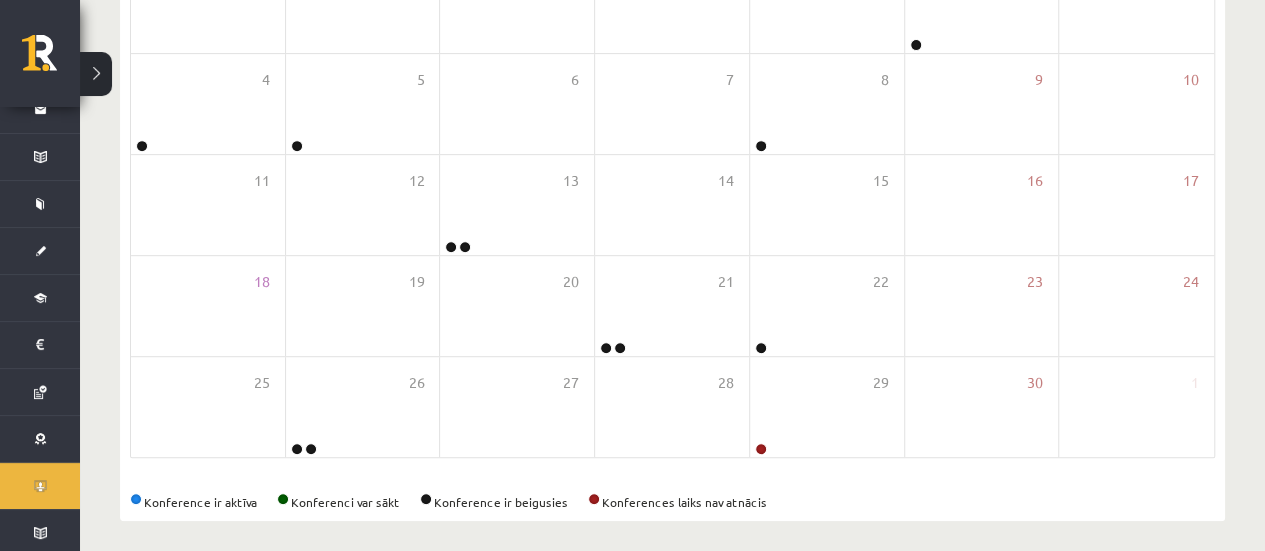 scroll, scrollTop: 392, scrollLeft: 0, axis: vertical 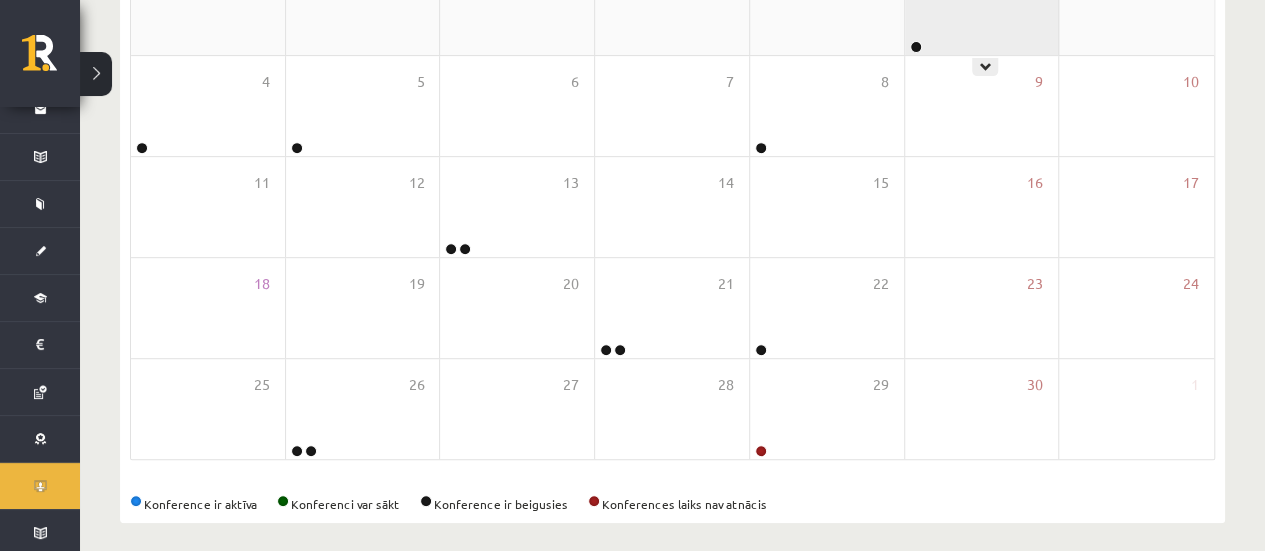 click on "2" at bounding box center [982, 5] 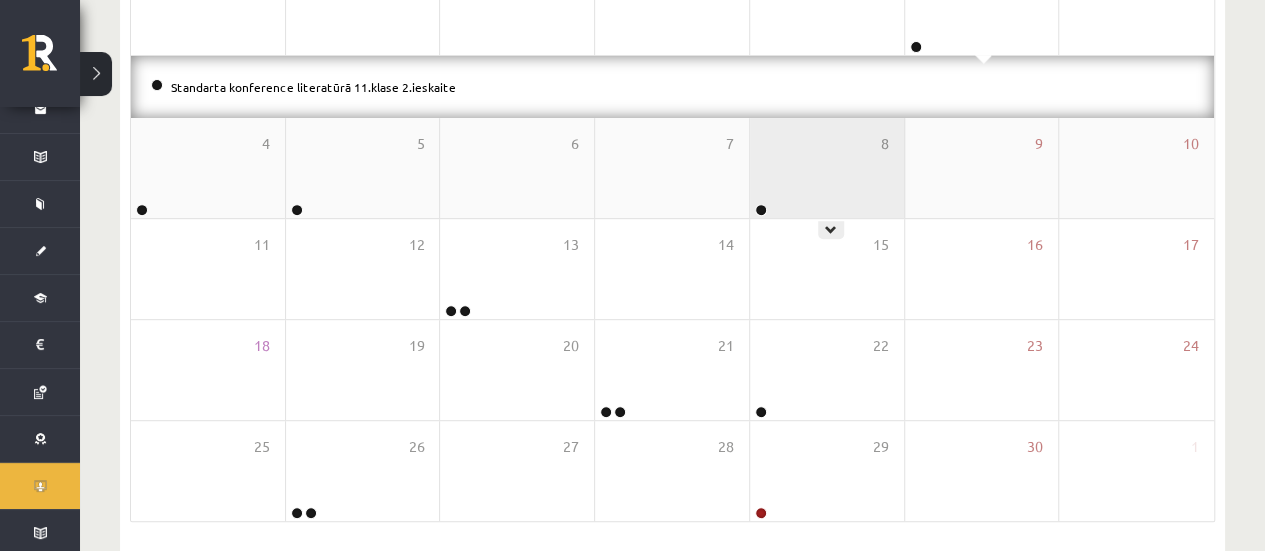 click on "8" at bounding box center (827, 168) 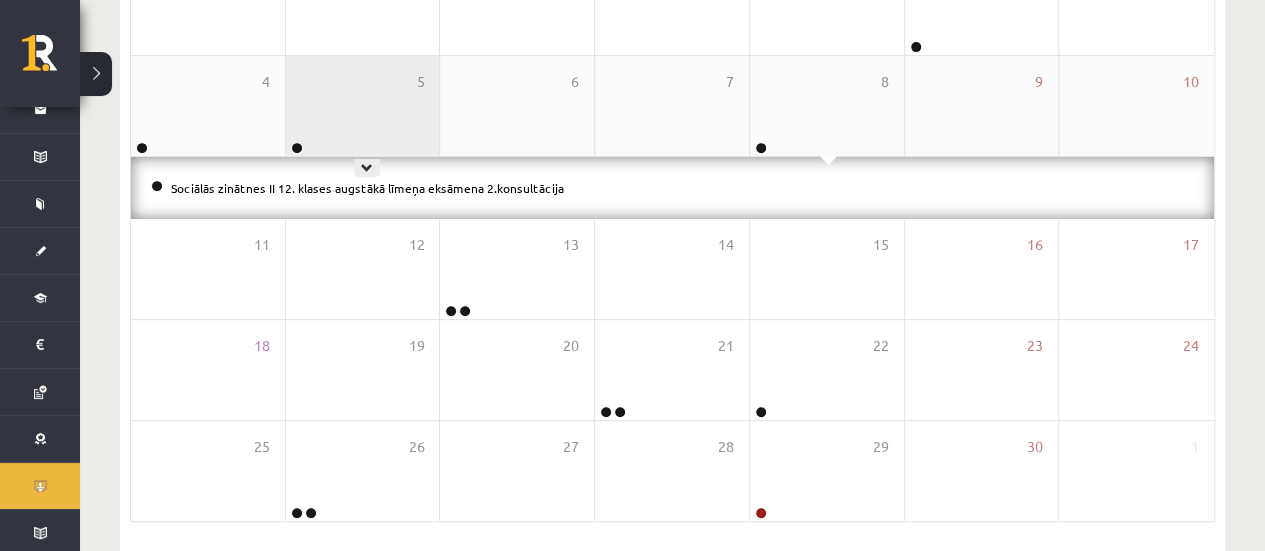 click on "5" at bounding box center [363, 106] 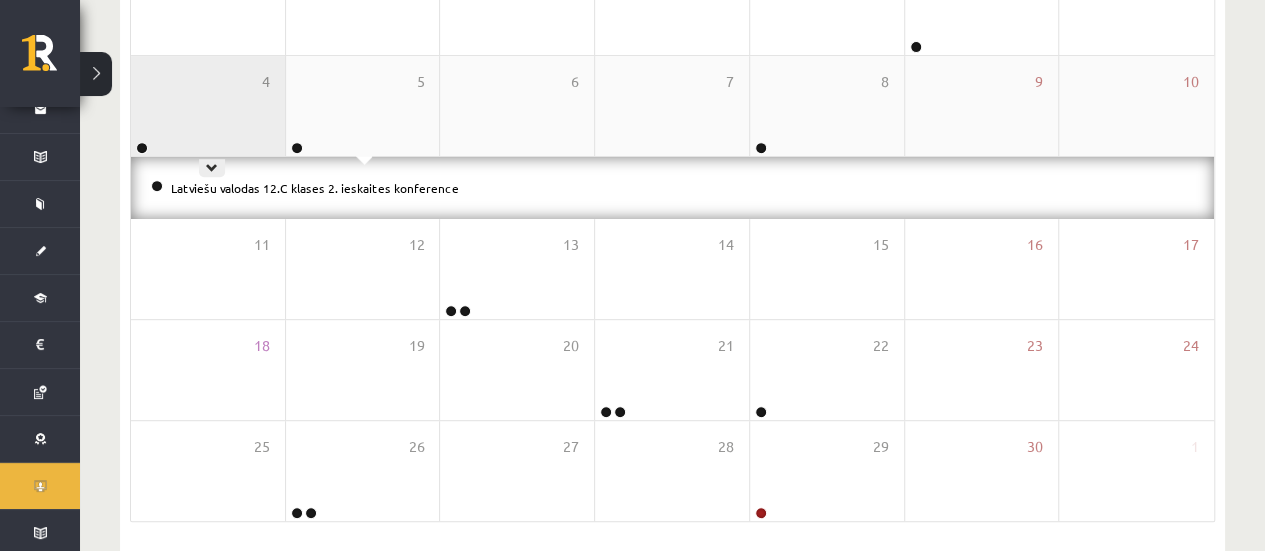 click on "4" at bounding box center (208, 106) 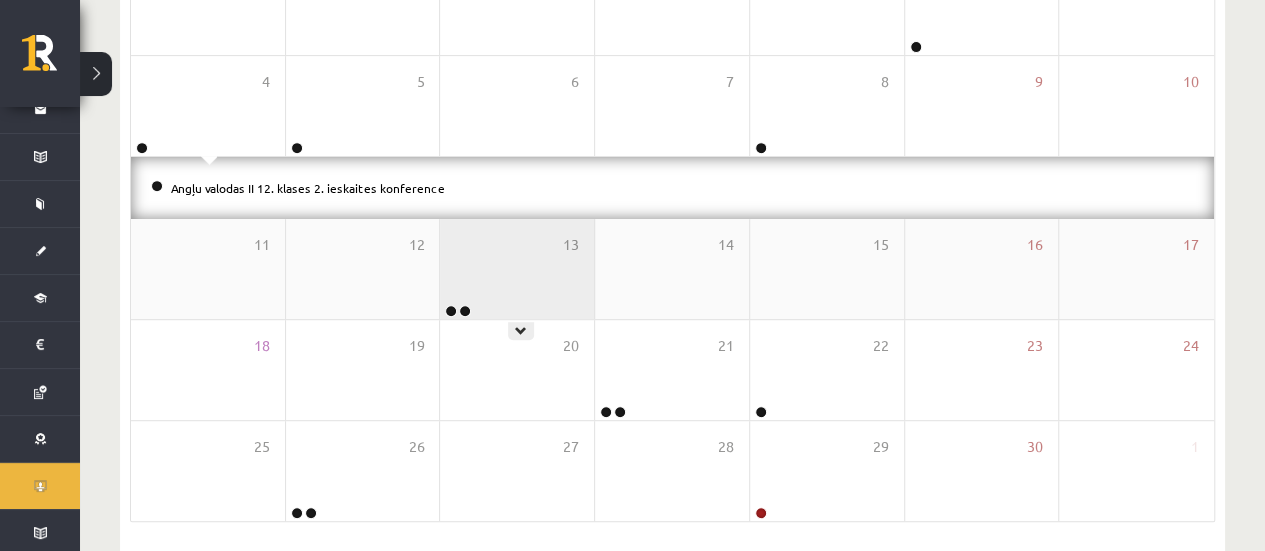 click on "13" at bounding box center [517, 269] 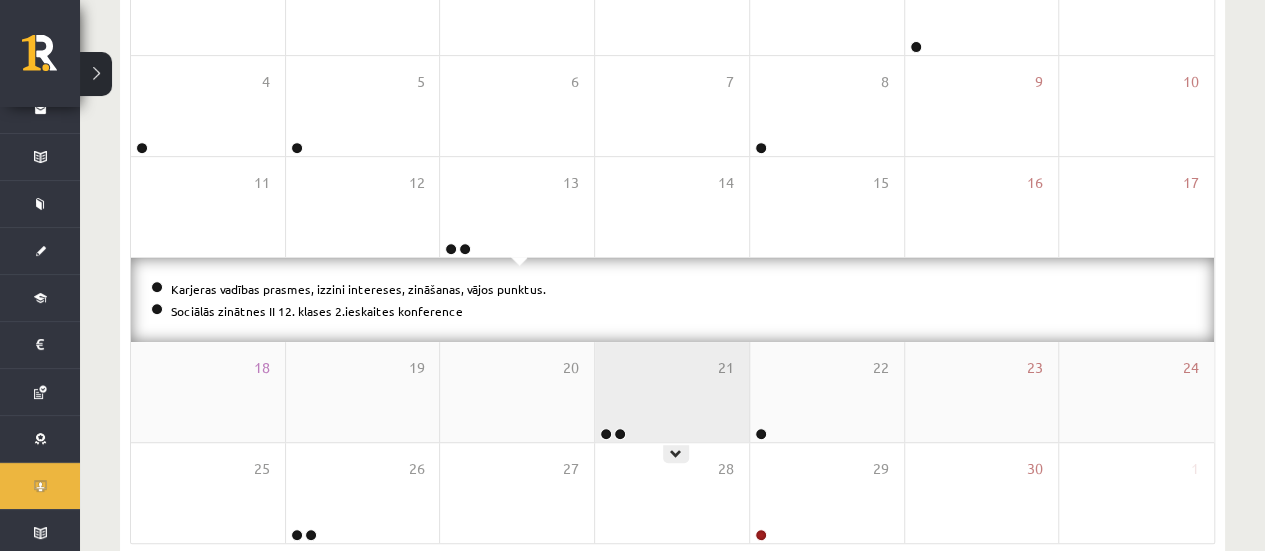 click on "21" at bounding box center [672, 392] 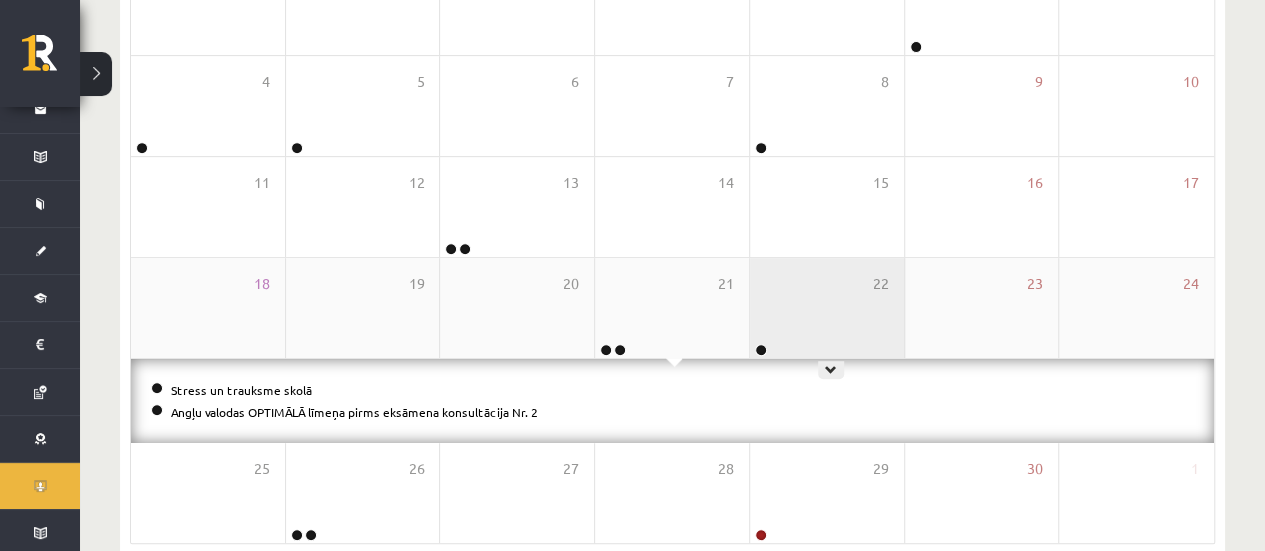 click on "22" at bounding box center [827, 308] 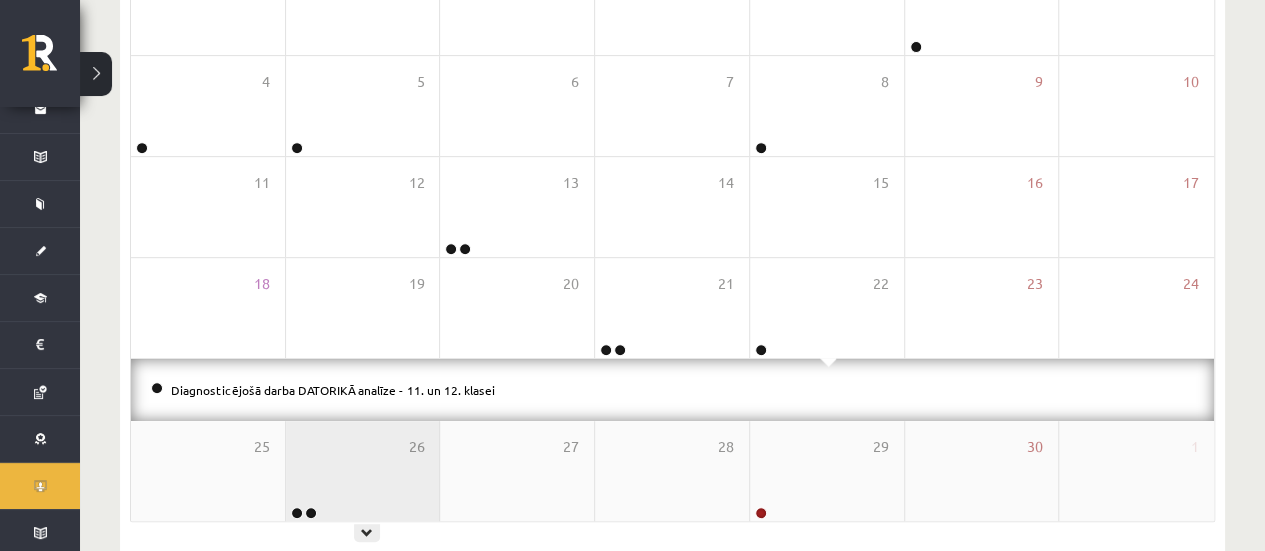 click on "26" at bounding box center [363, 471] 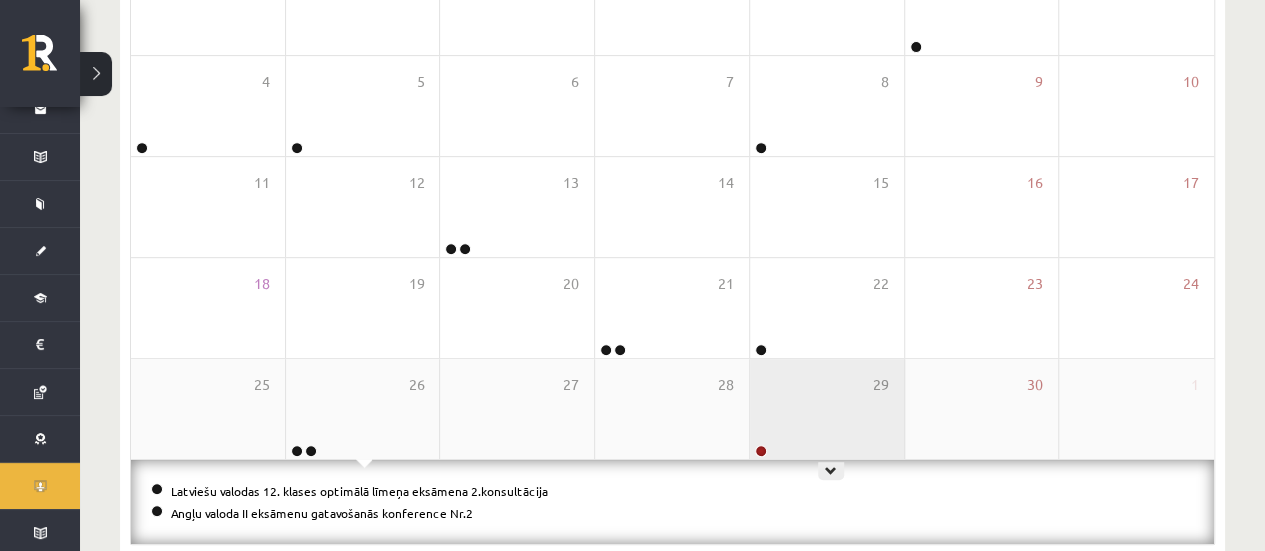 click on "29" at bounding box center (827, 409) 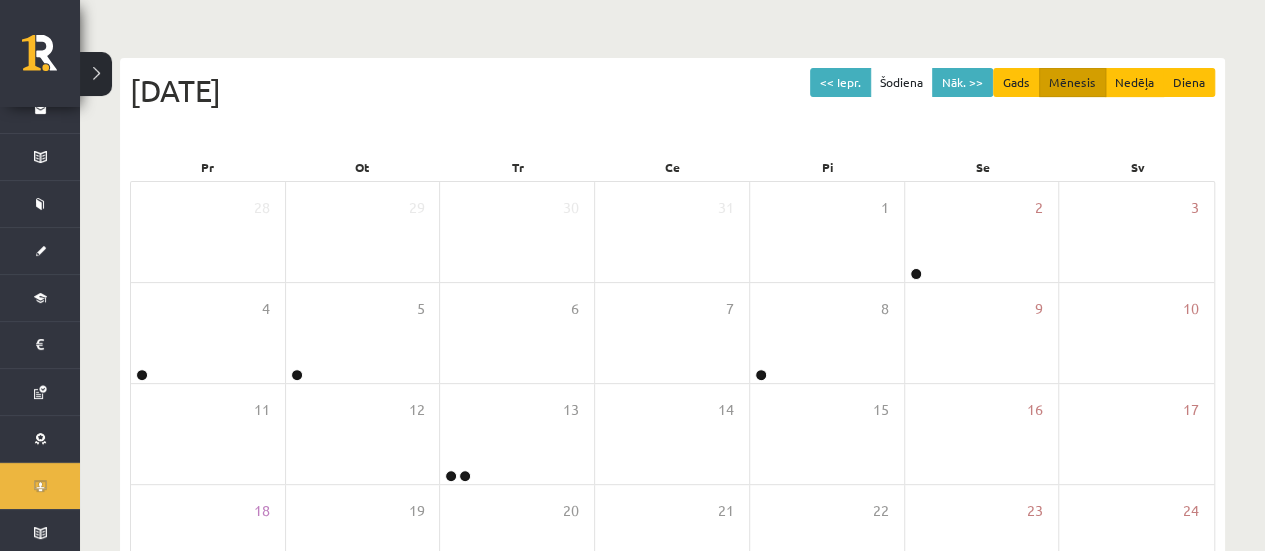 scroll, scrollTop: 160, scrollLeft: 0, axis: vertical 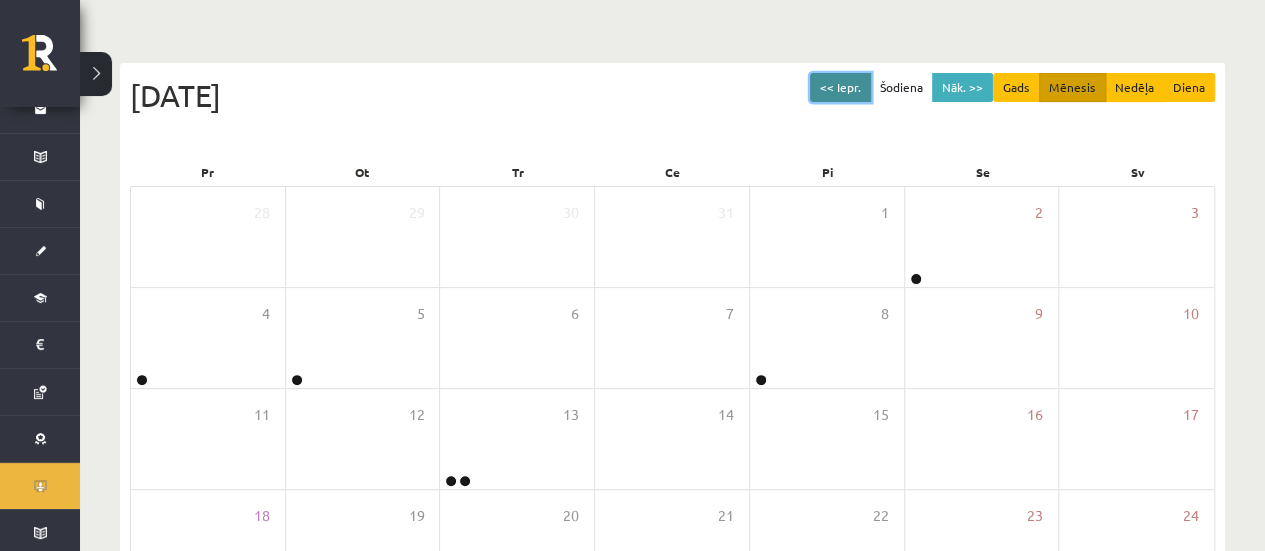 click on "<< Iepr." at bounding box center [840, 87] 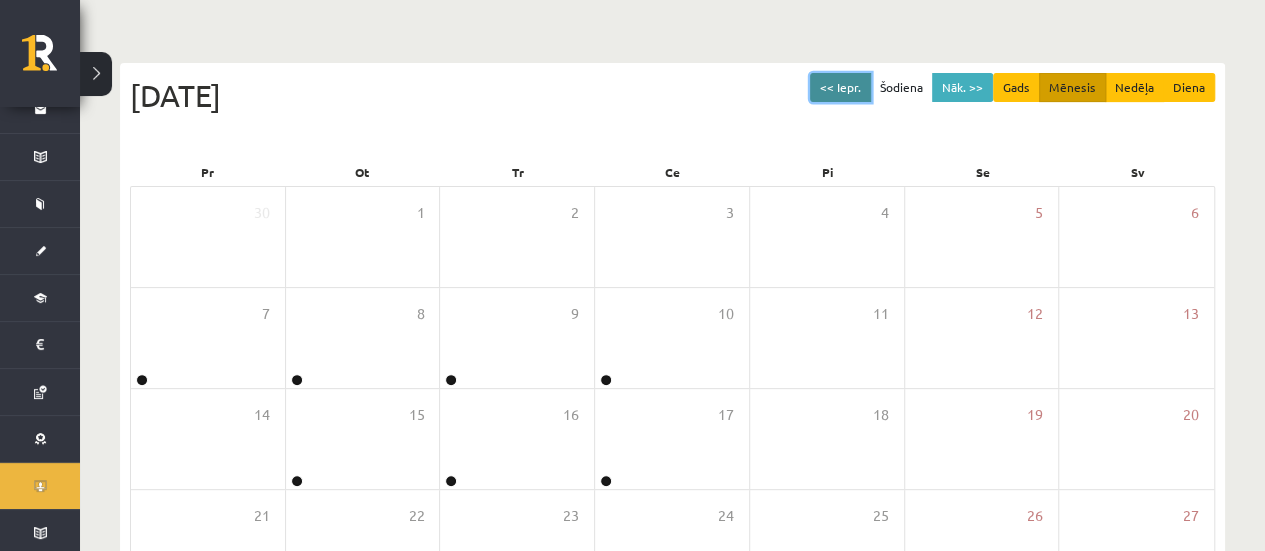 scroll, scrollTop: 402, scrollLeft: 0, axis: vertical 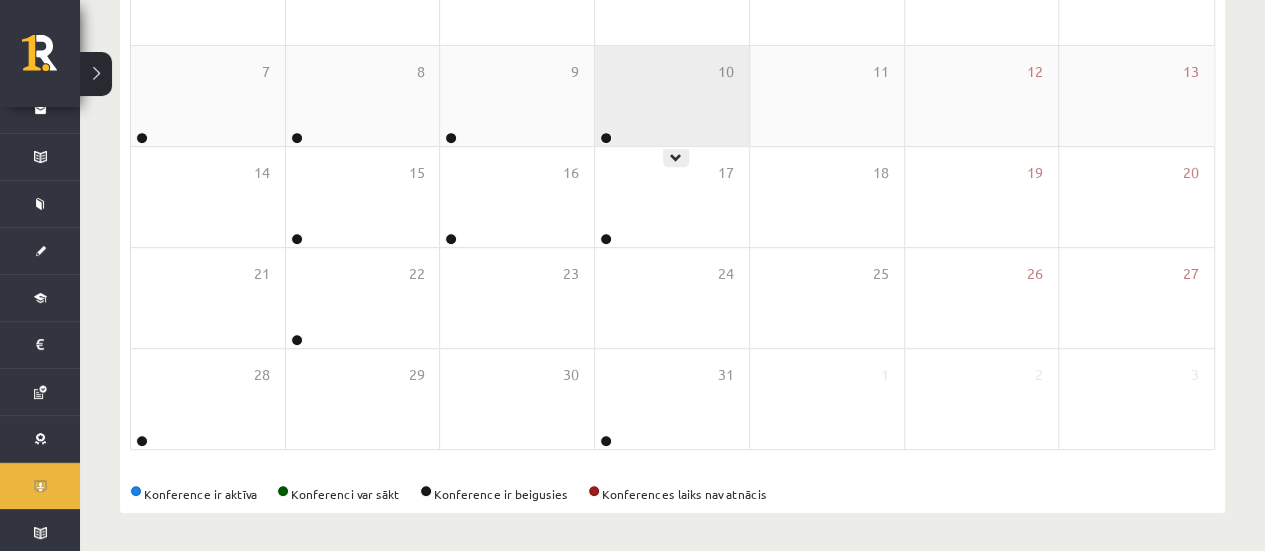 click on "10" at bounding box center (672, 96) 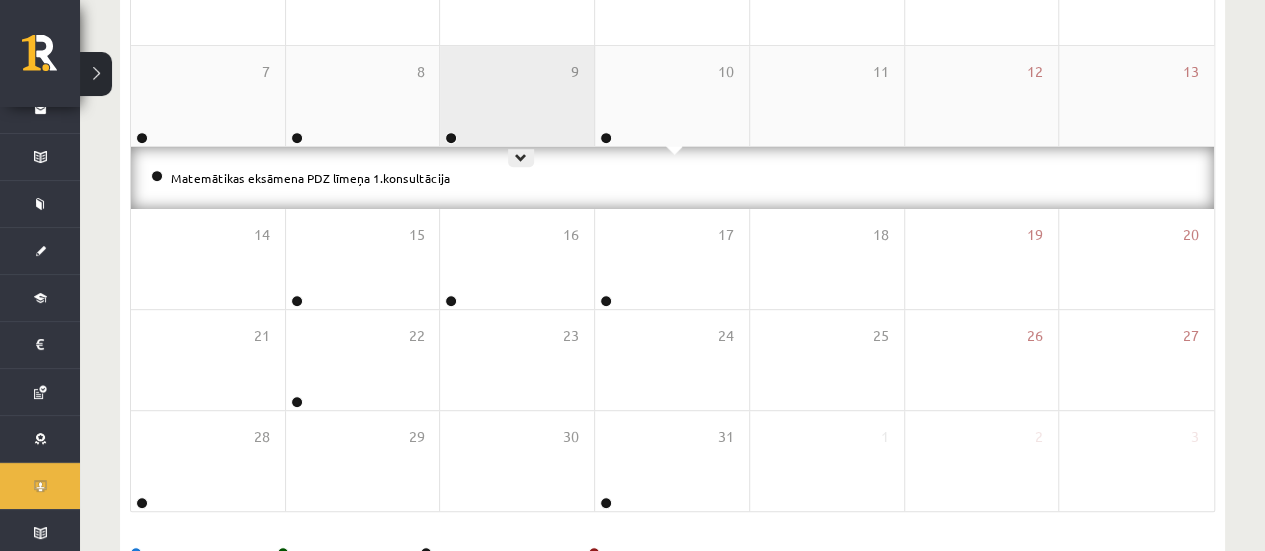 click on "9" at bounding box center (517, 96) 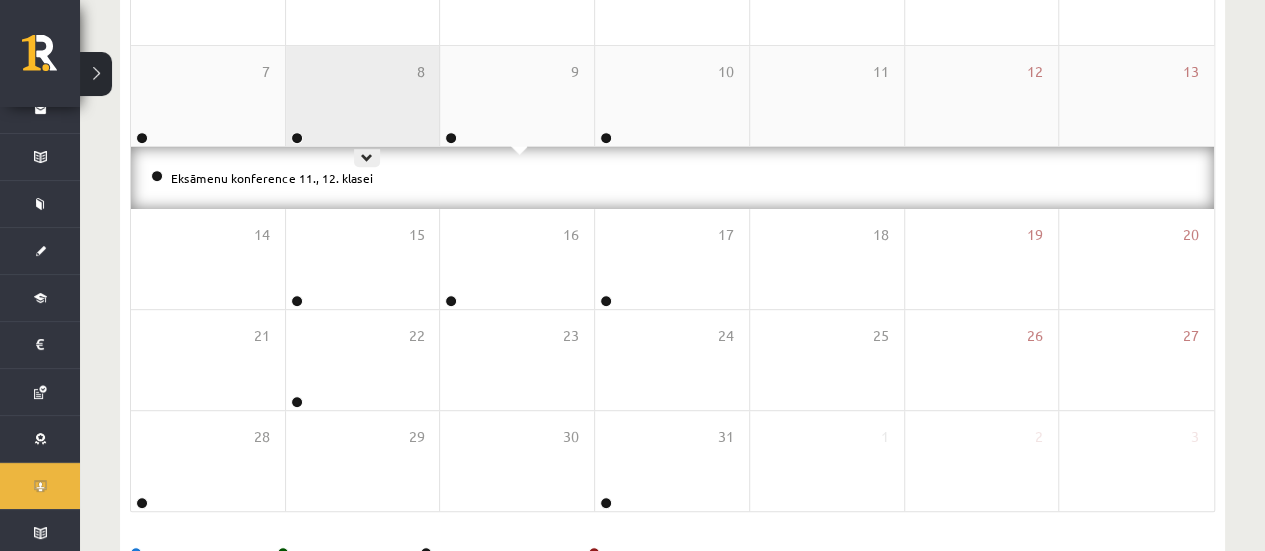 click on "8" at bounding box center (363, 96) 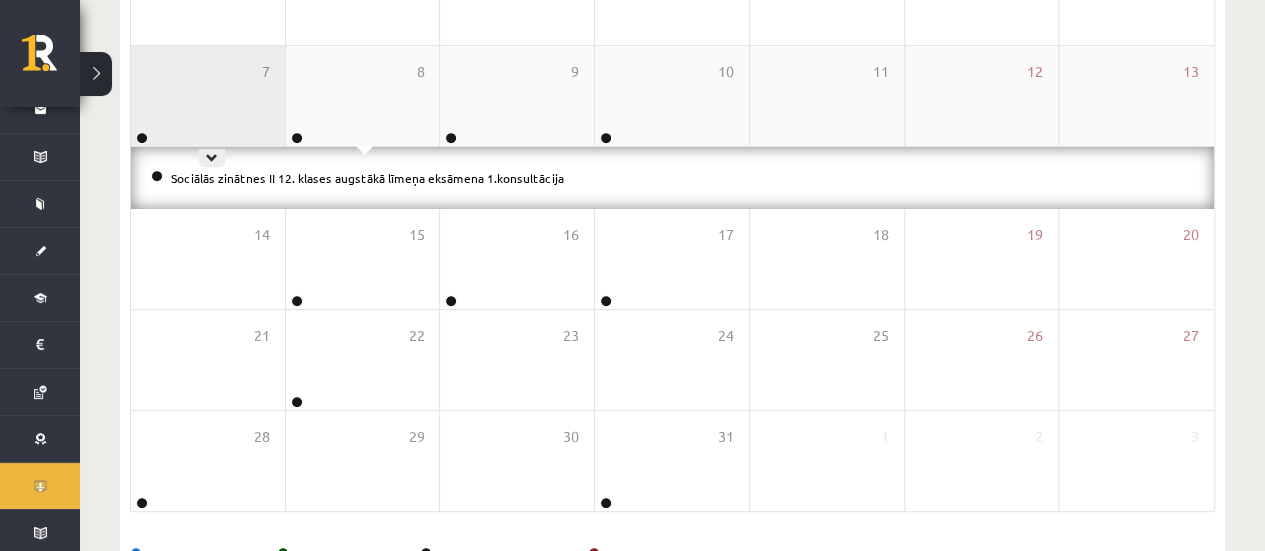 click on "7" at bounding box center (208, 96) 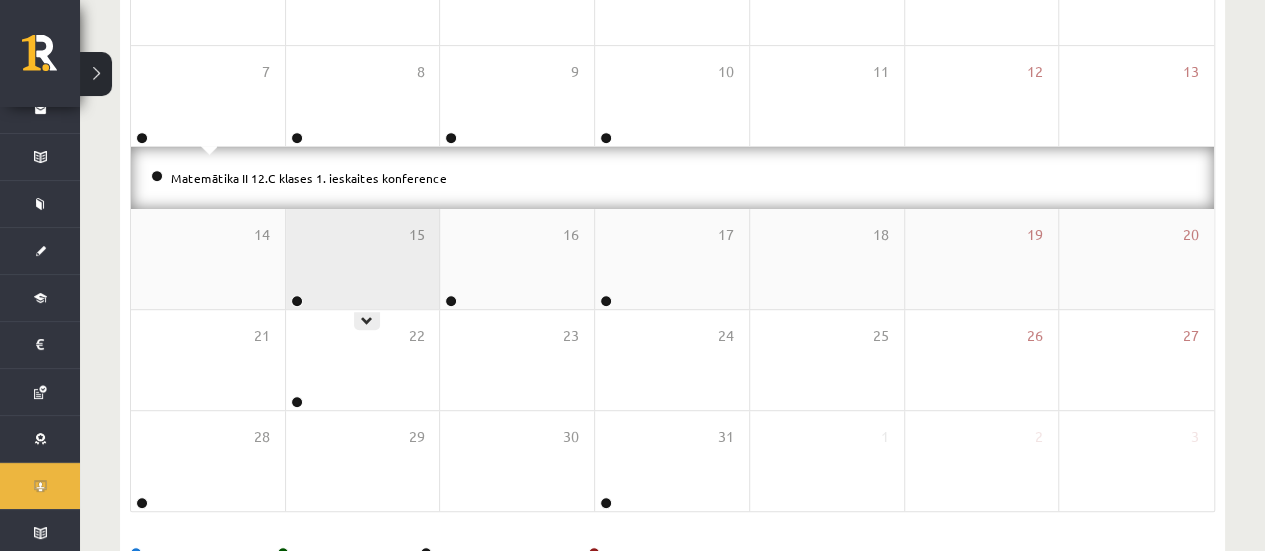 click on "15" at bounding box center [363, 259] 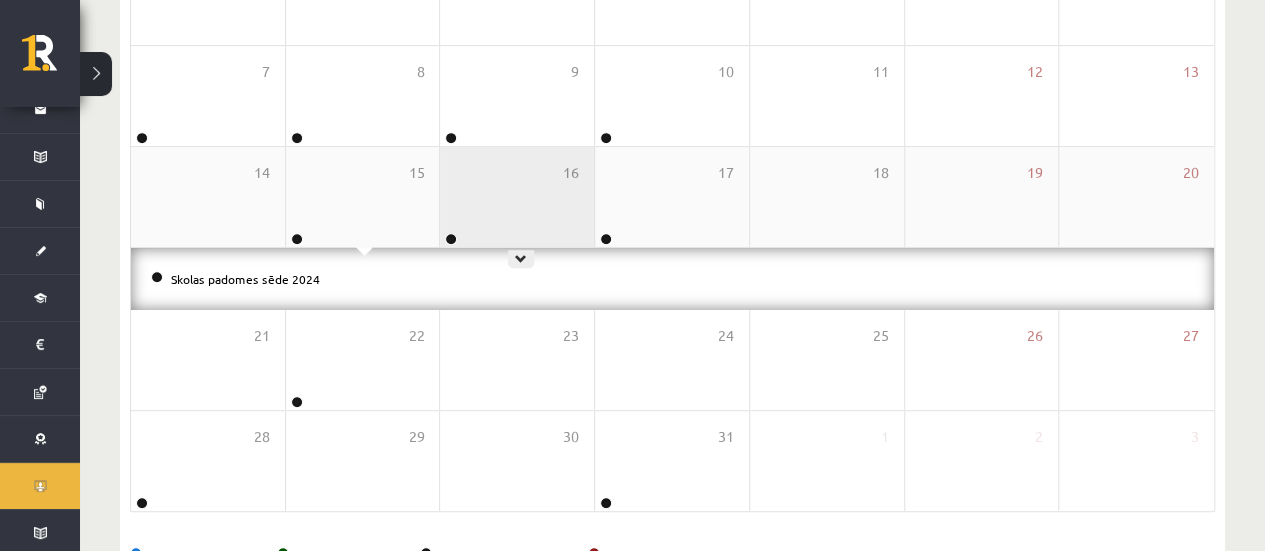 click on "16" at bounding box center [517, 197] 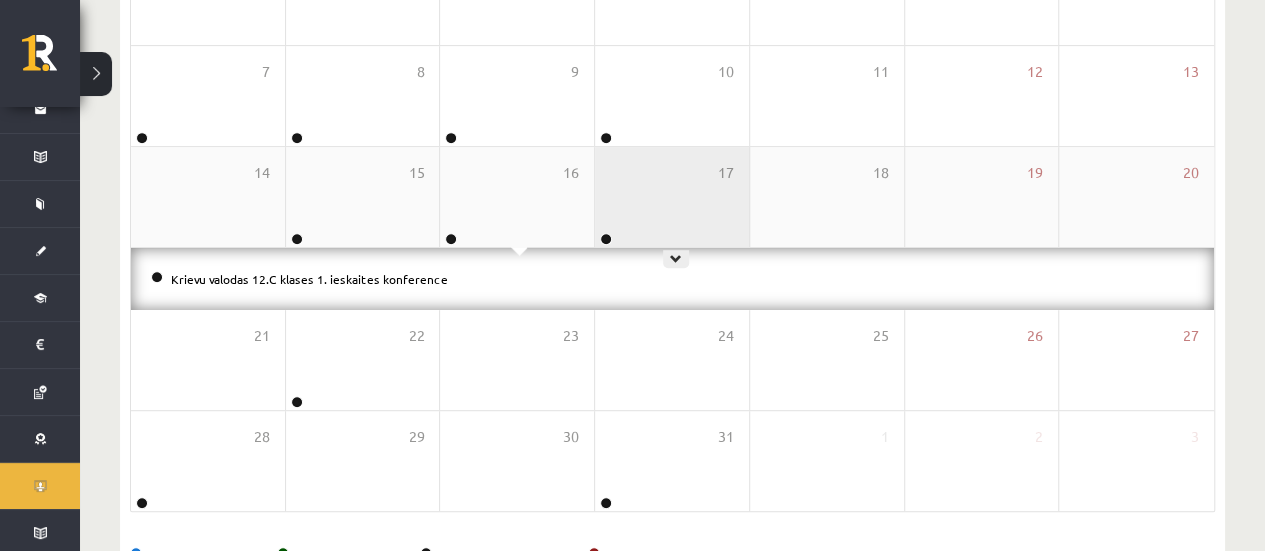 click on "17" at bounding box center (672, 197) 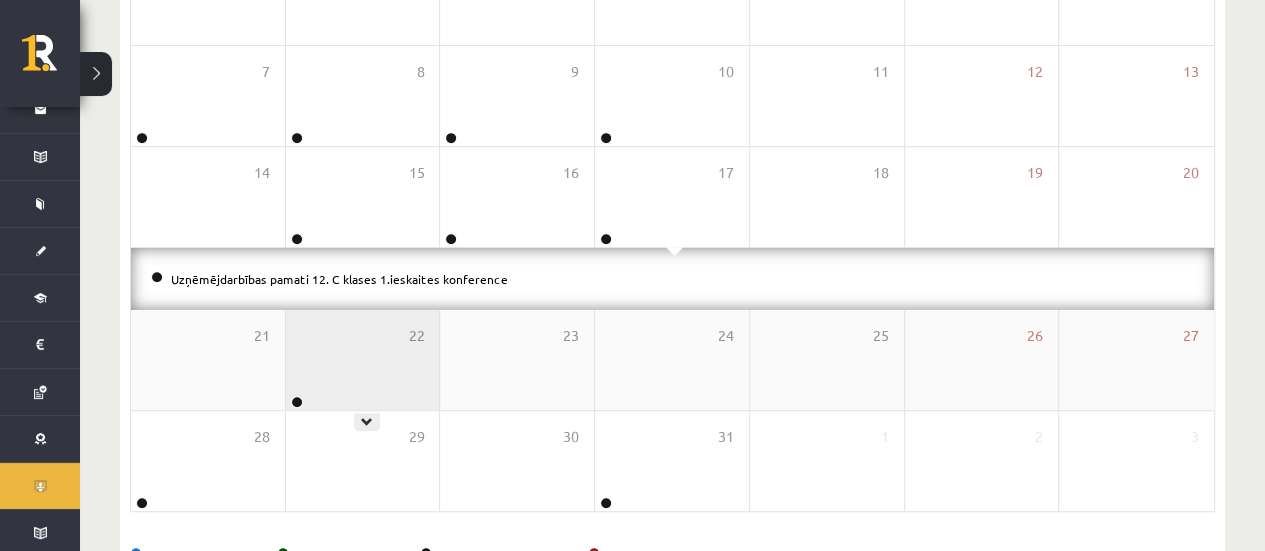 click on "22" at bounding box center [363, 360] 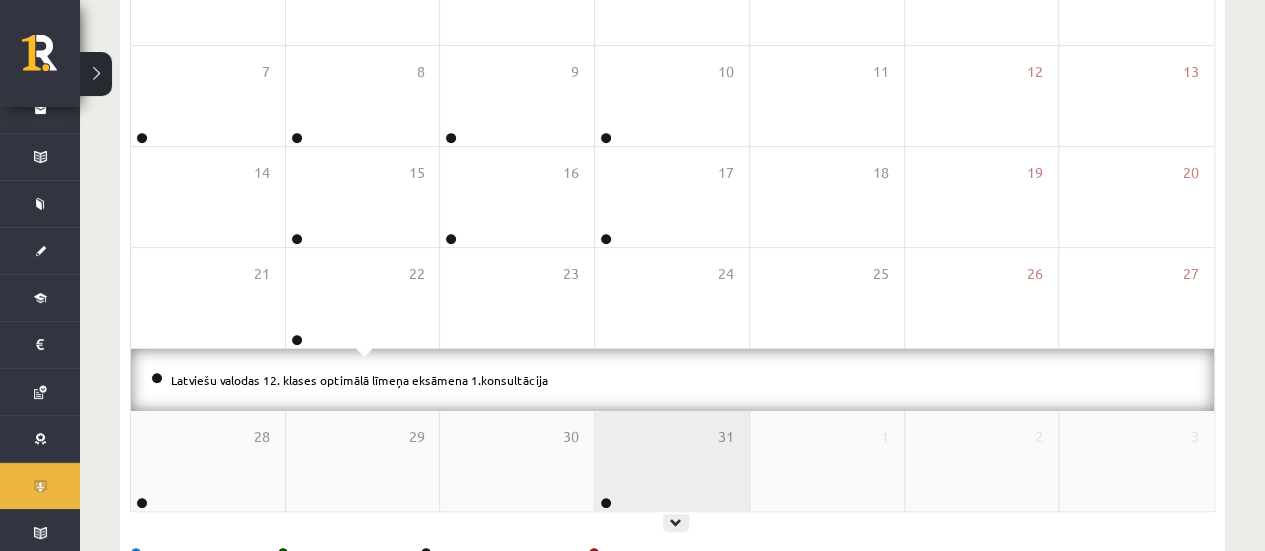 click on "31" at bounding box center (672, 461) 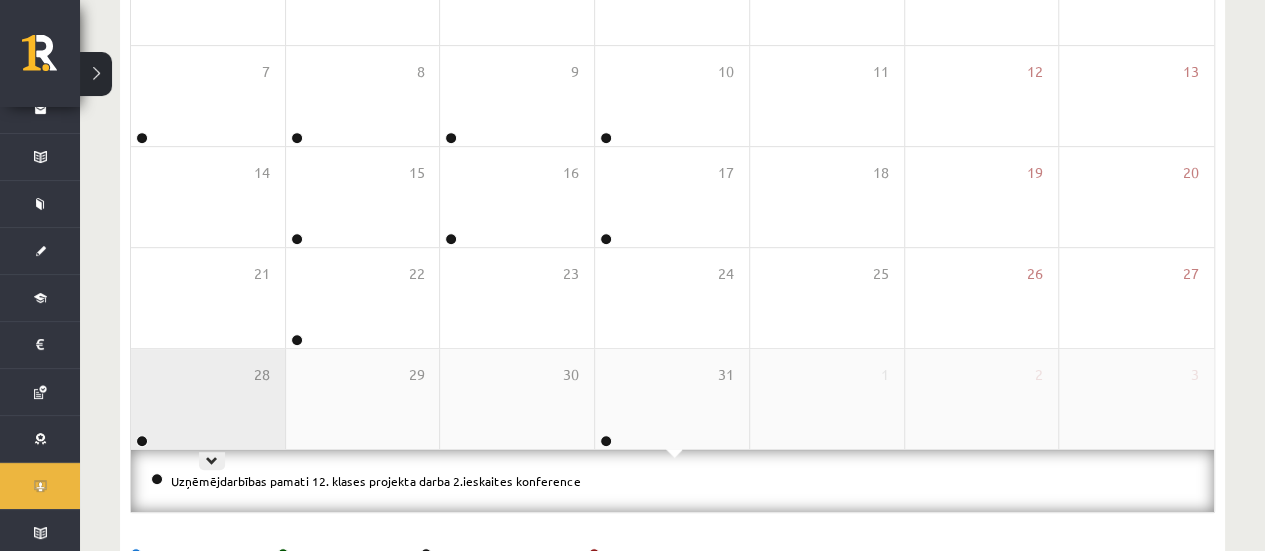 click on "28" at bounding box center [208, 399] 